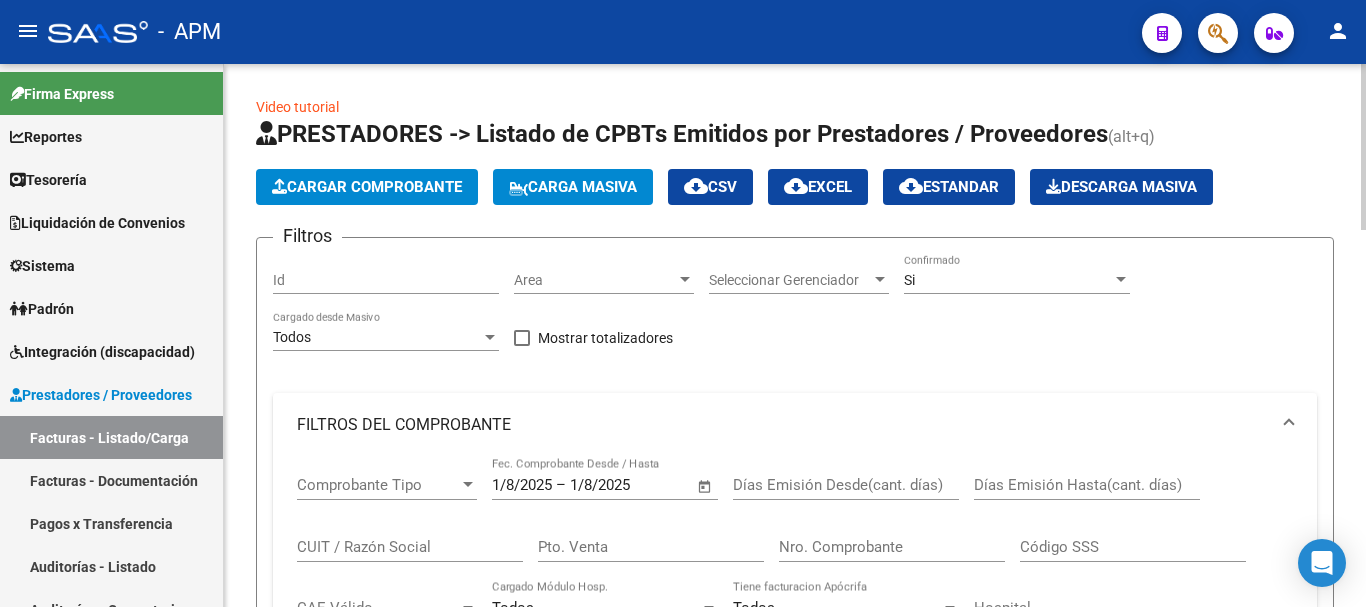 scroll, scrollTop: 0, scrollLeft: 0, axis: both 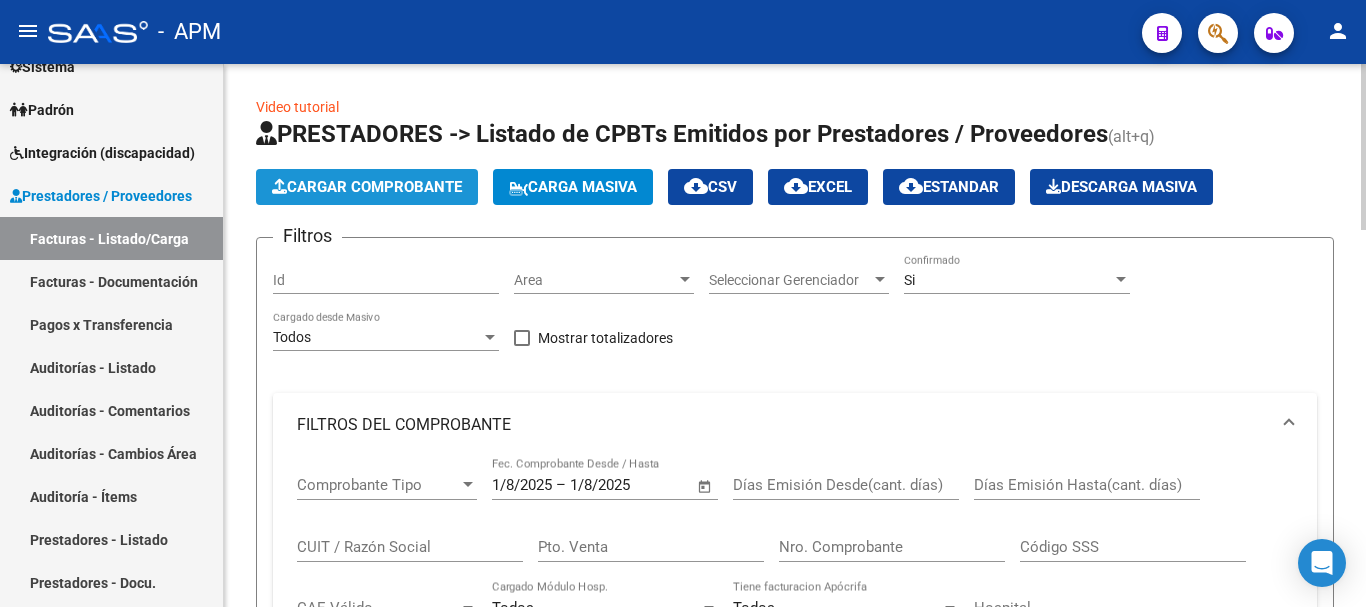 click on "Cargar Comprobante" 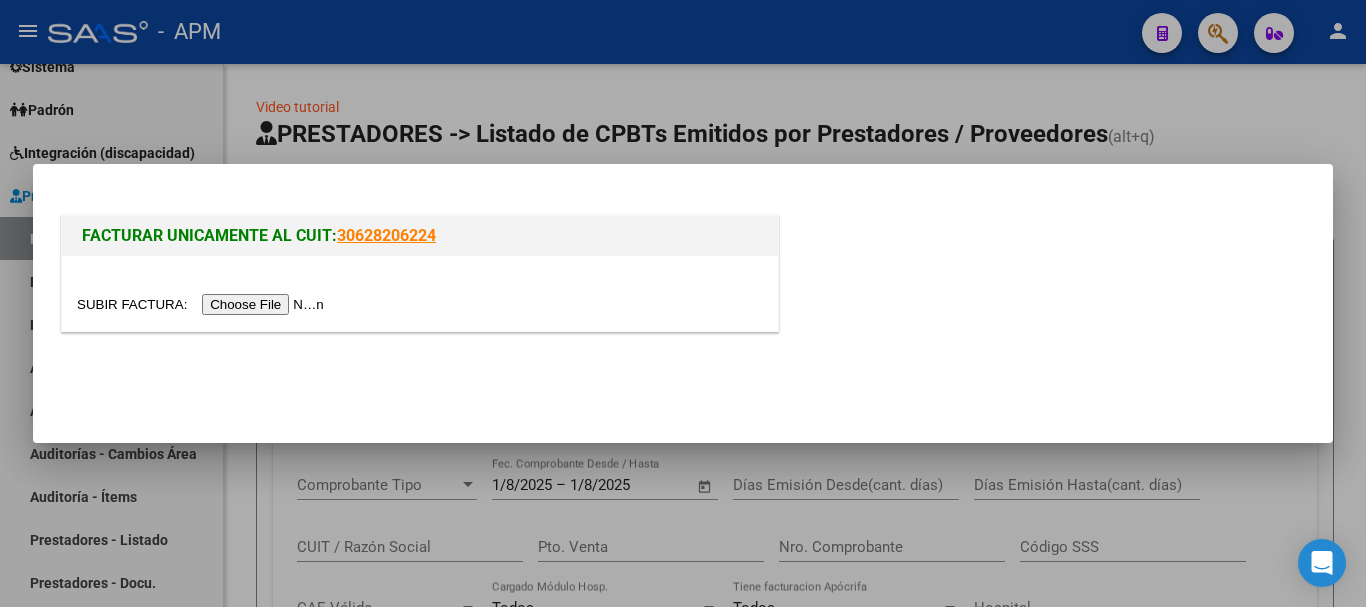 click at bounding box center [203, 304] 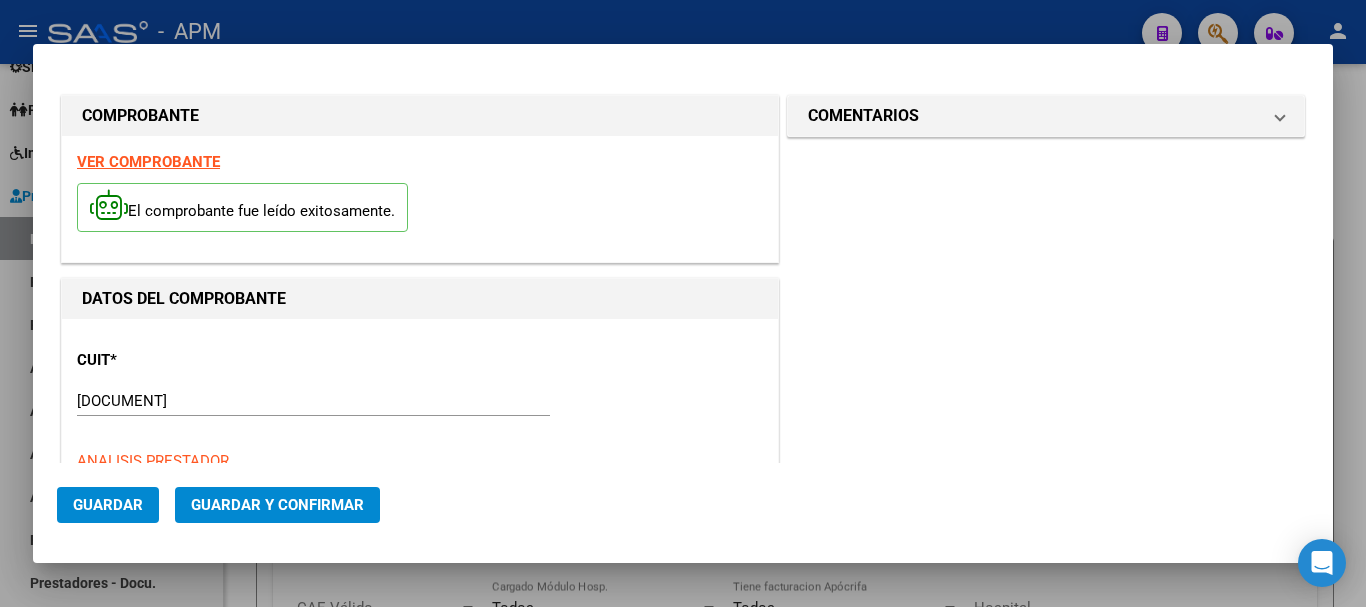 click on "VER COMPROBANTE" at bounding box center (148, 162) 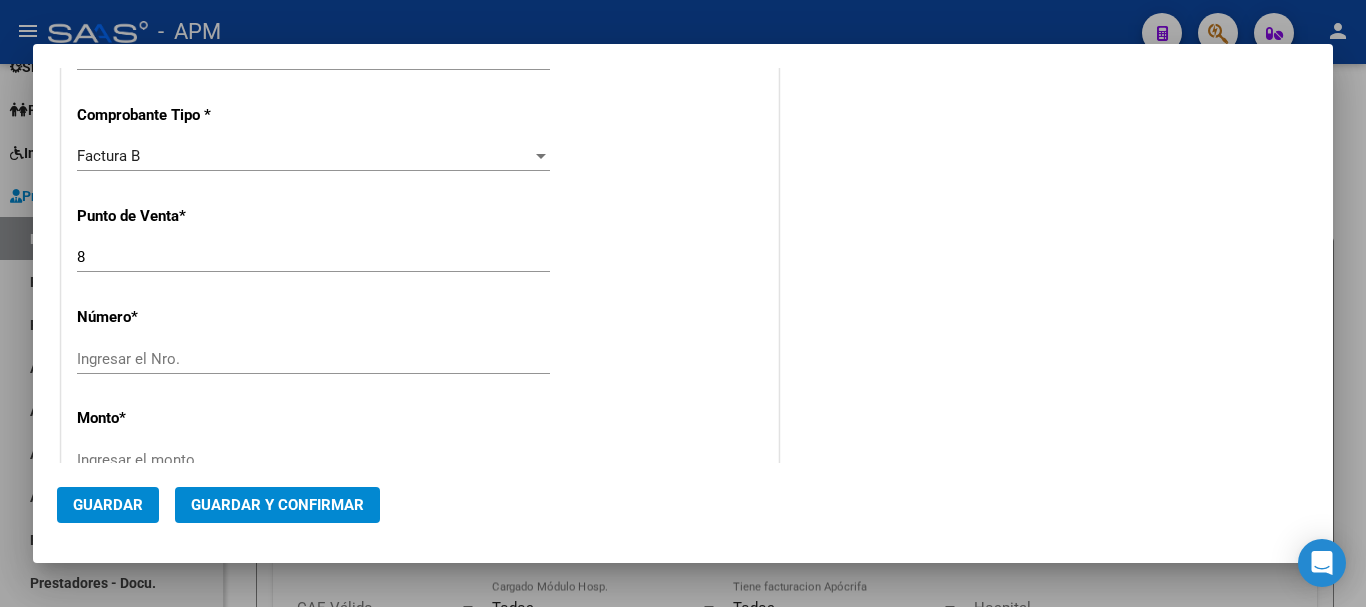 scroll, scrollTop: 0, scrollLeft: 0, axis: both 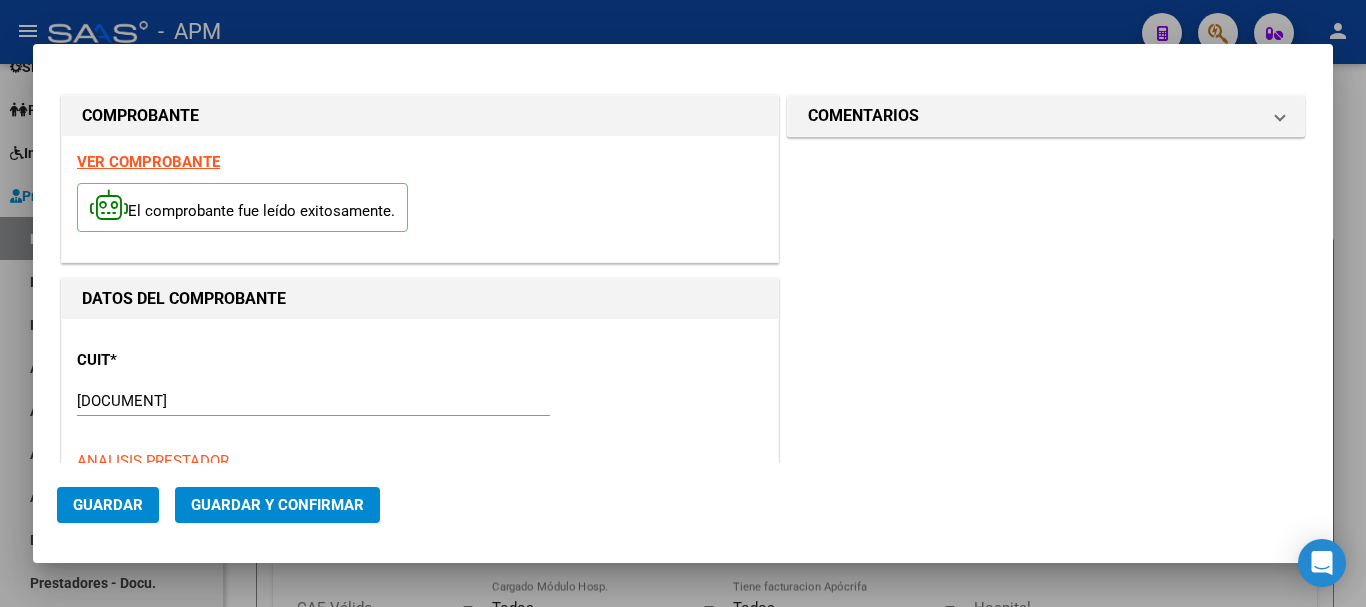 click on "VER COMPROBANTE" at bounding box center [148, 162] 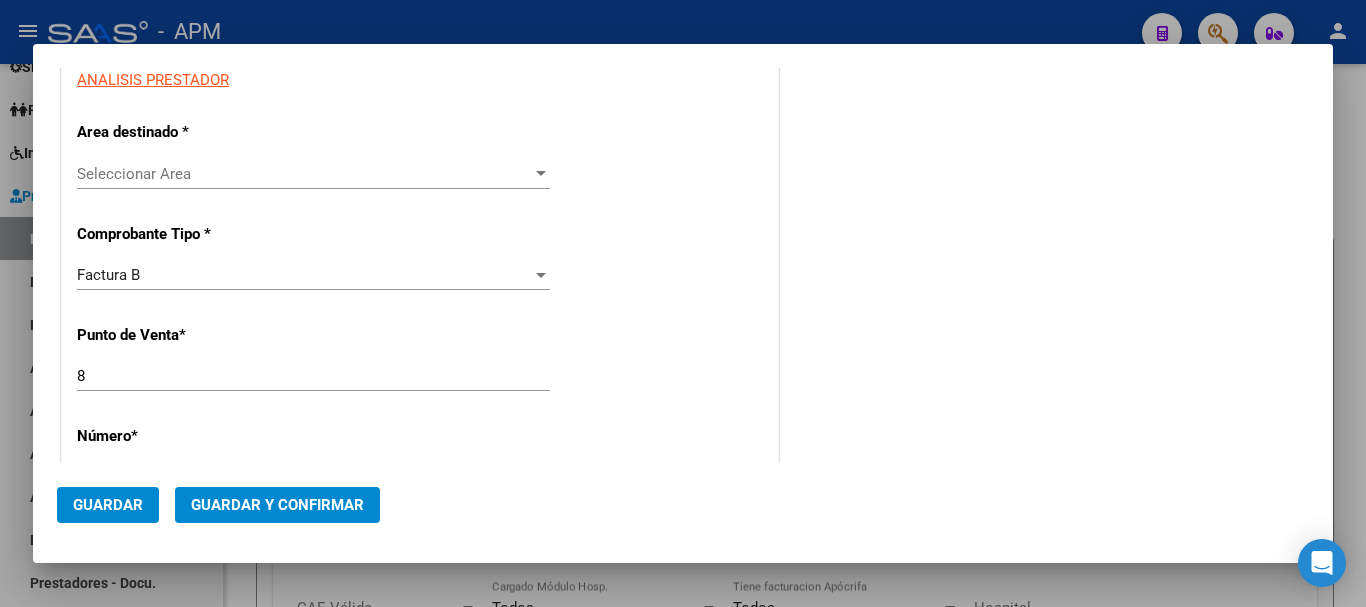 scroll, scrollTop: 400, scrollLeft: 0, axis: vertical 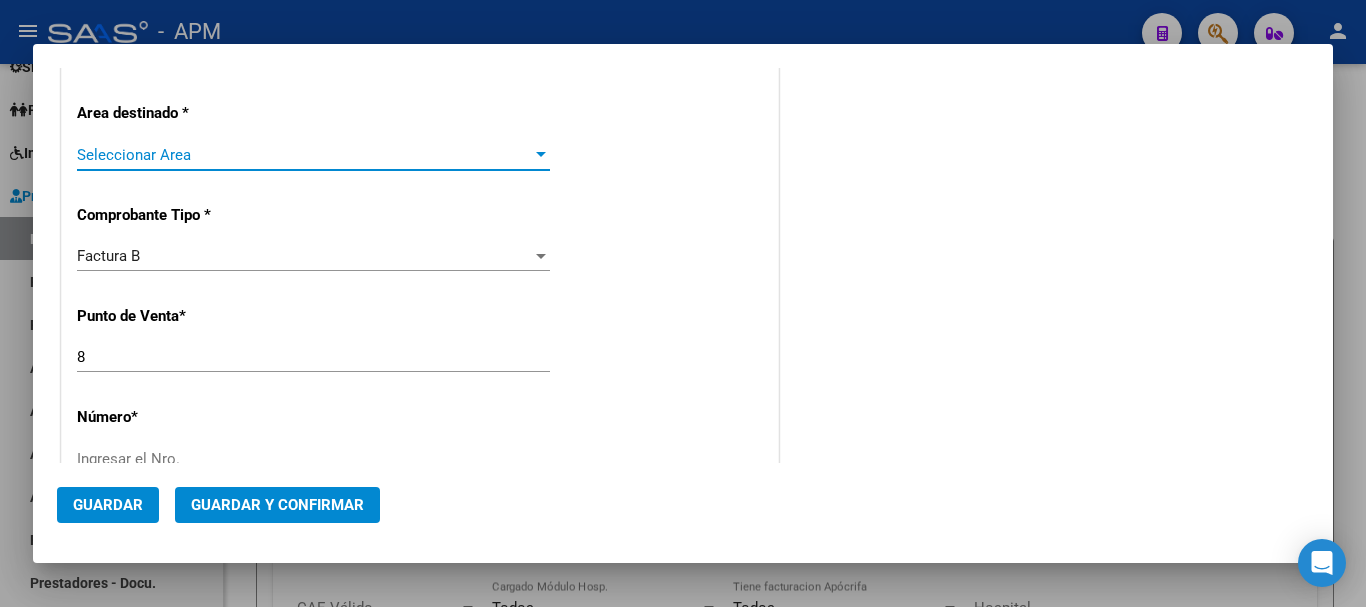 click on "Seleccionar Area" at bounding box center (304, 155) 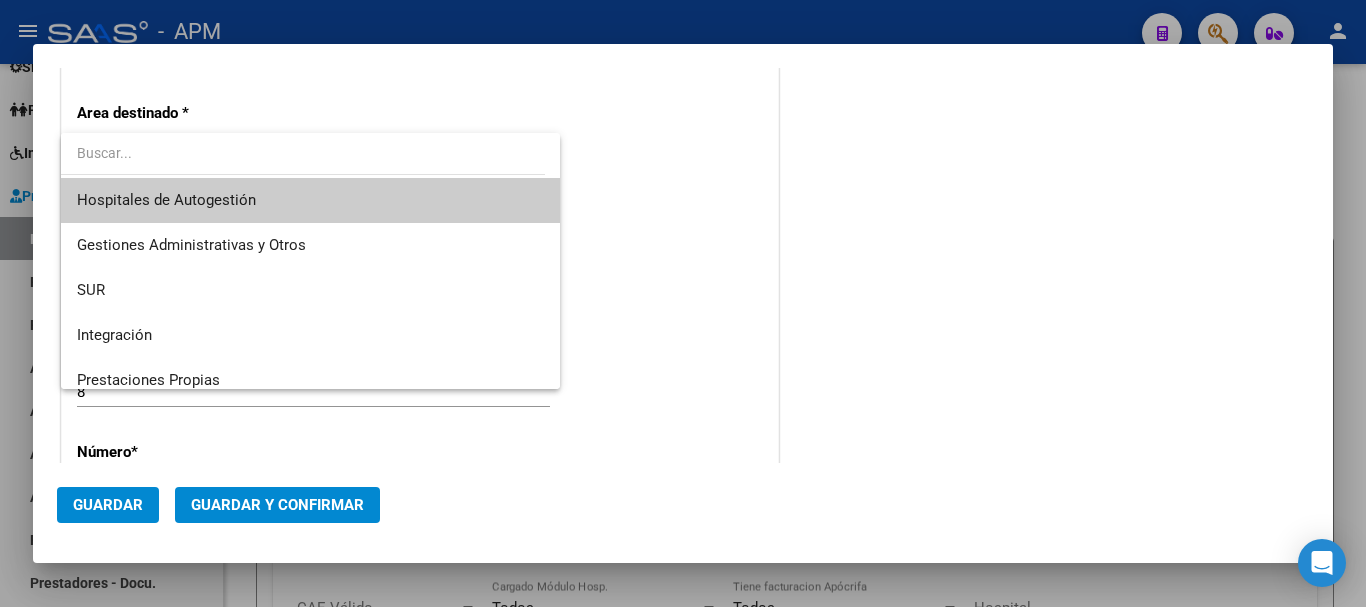click on "Hospitales de Autogestión" at bounding box center (310, 200) 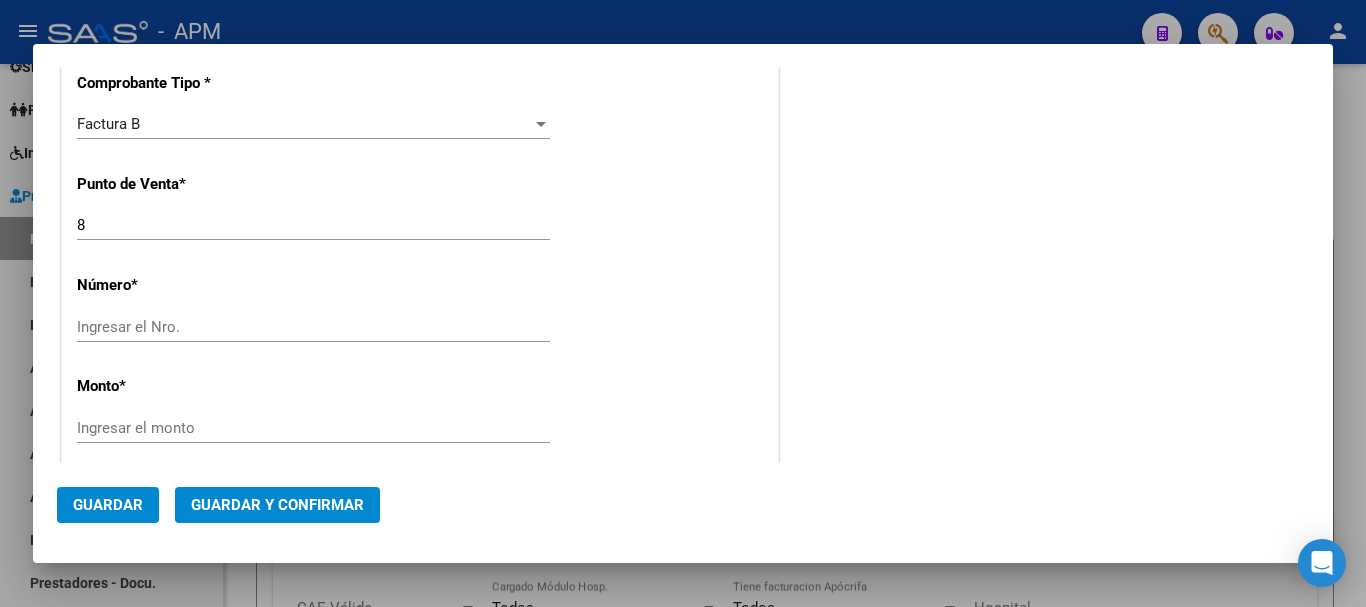 scroll, scrollTop: 600, scrollLeft: 0, axis: vertical 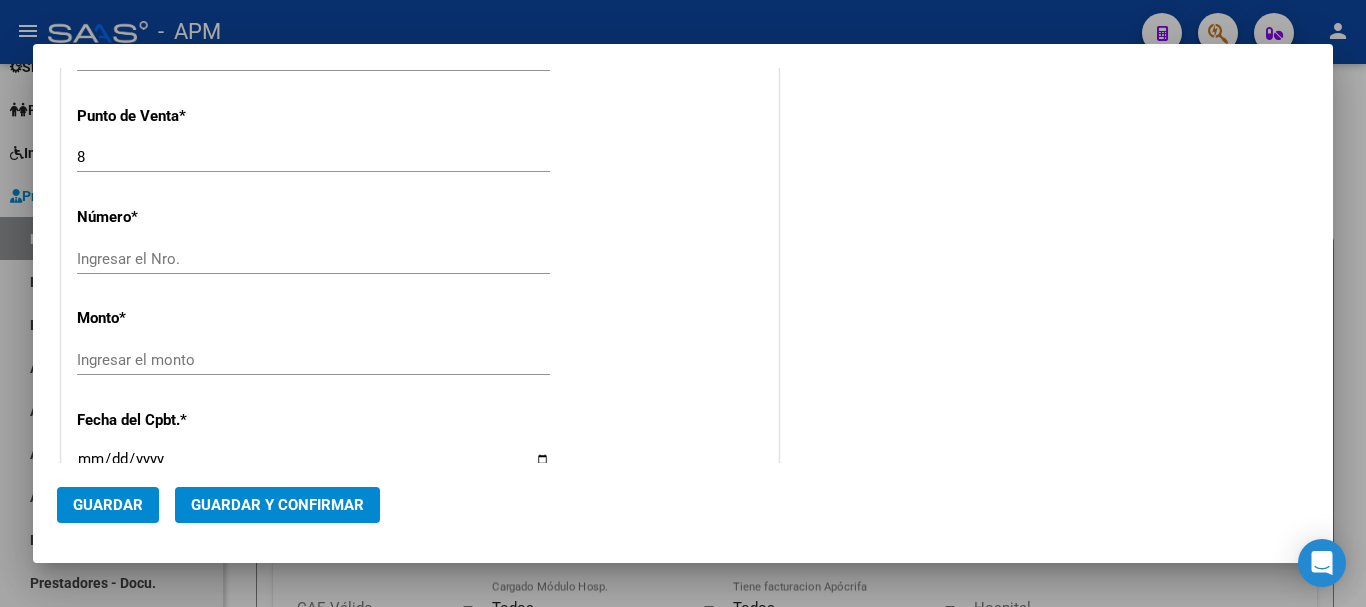 click on "Ingresar el Nro." at bounding box center (313, 259) 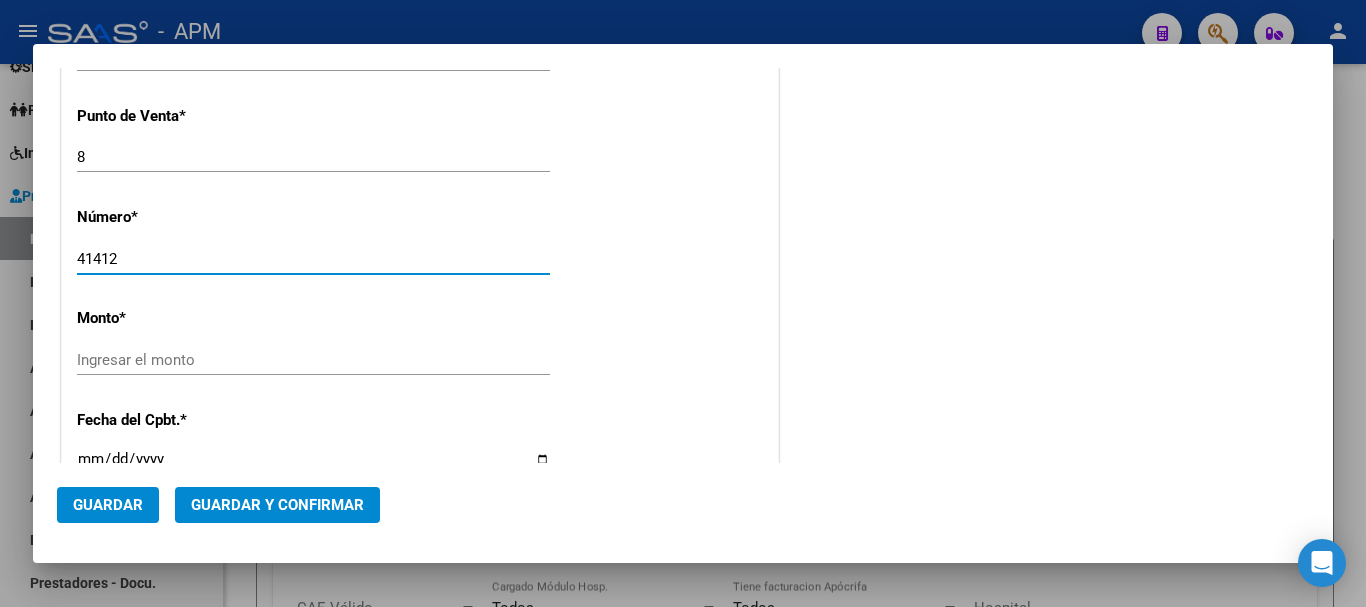 type on "41412" 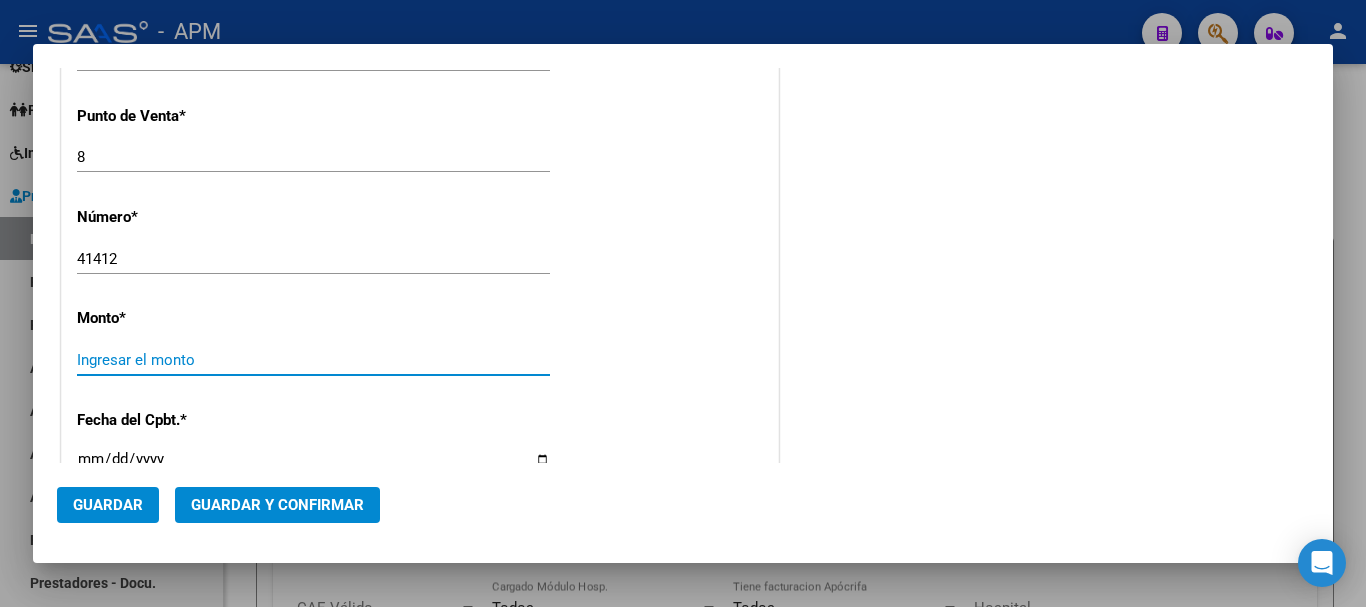click on "Ingresar el monto" at bounding box center [313, 360] 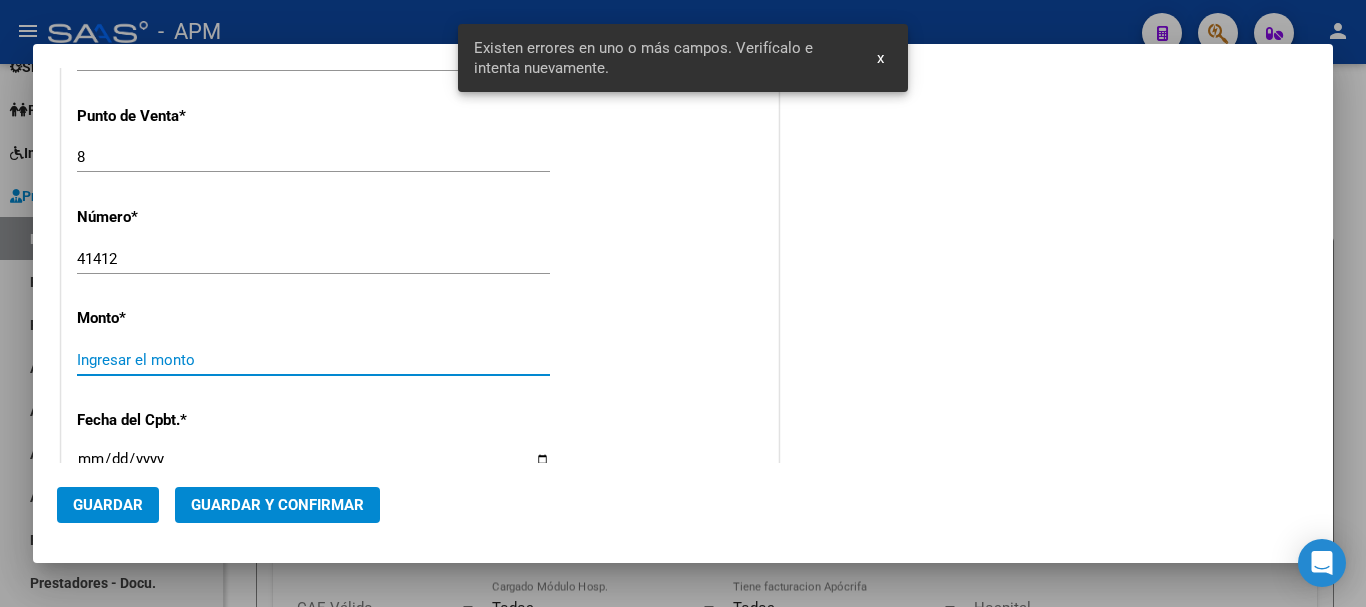 scroll, scrollTop: 685, scrollLeft: 0, axis: vertical 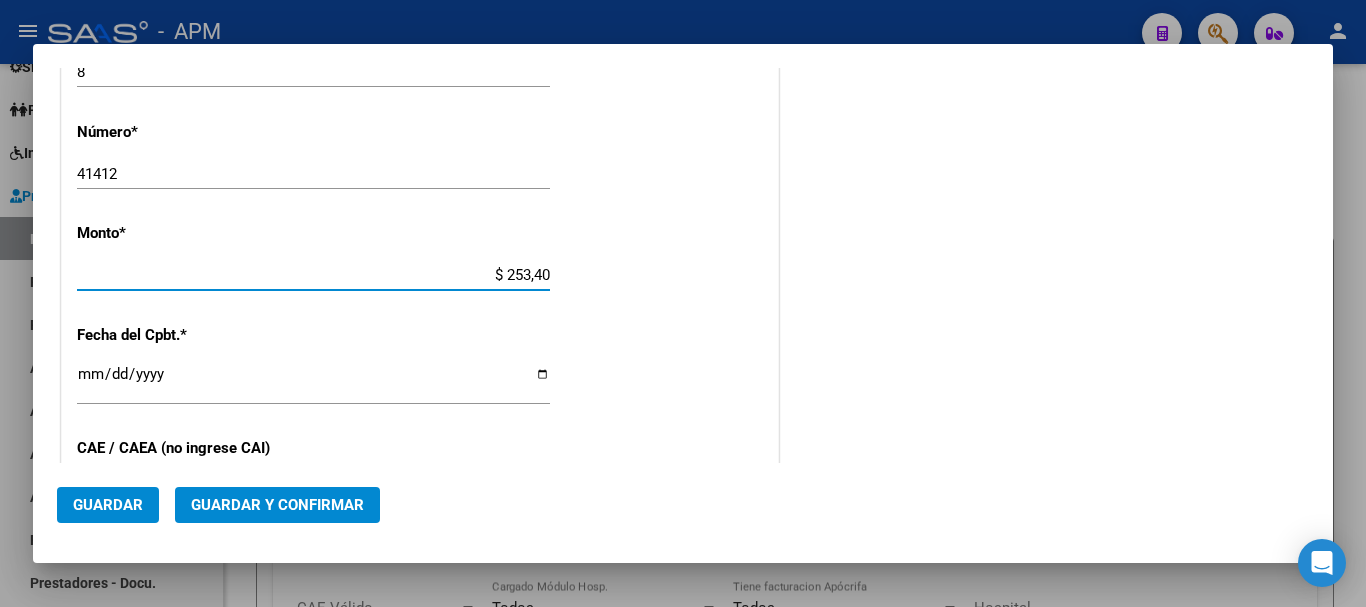 type on "$ 2.534,00" 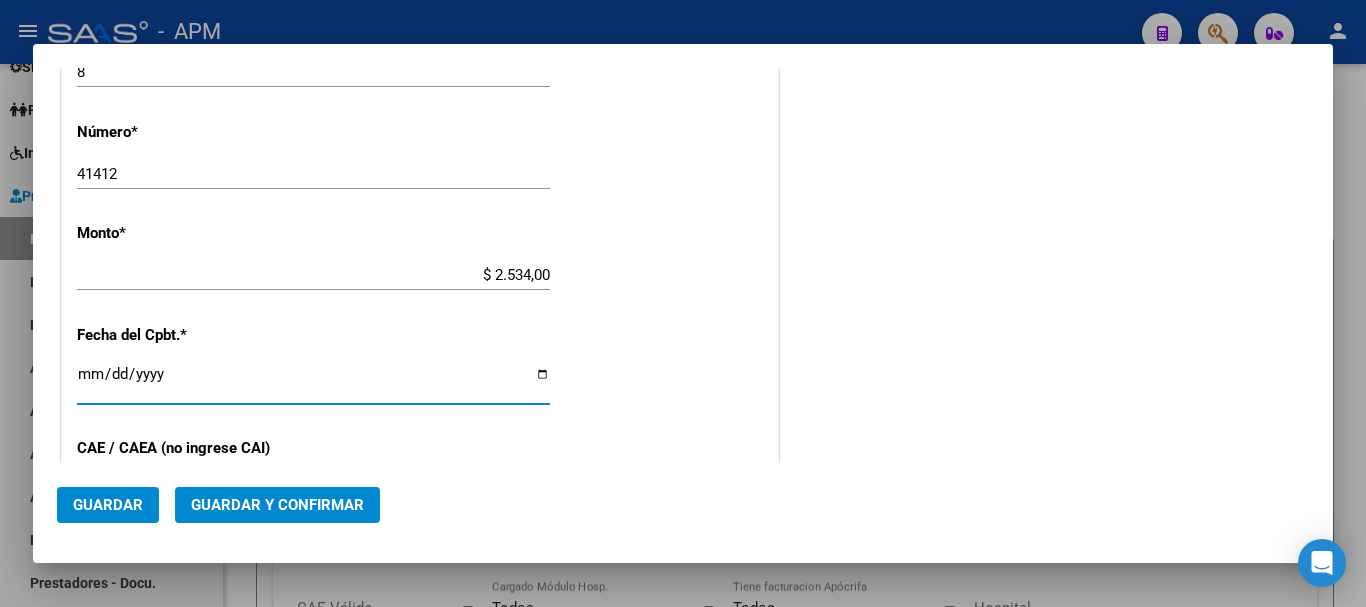 click on "Ingresar la fecha" at bounding box center [313, 382] 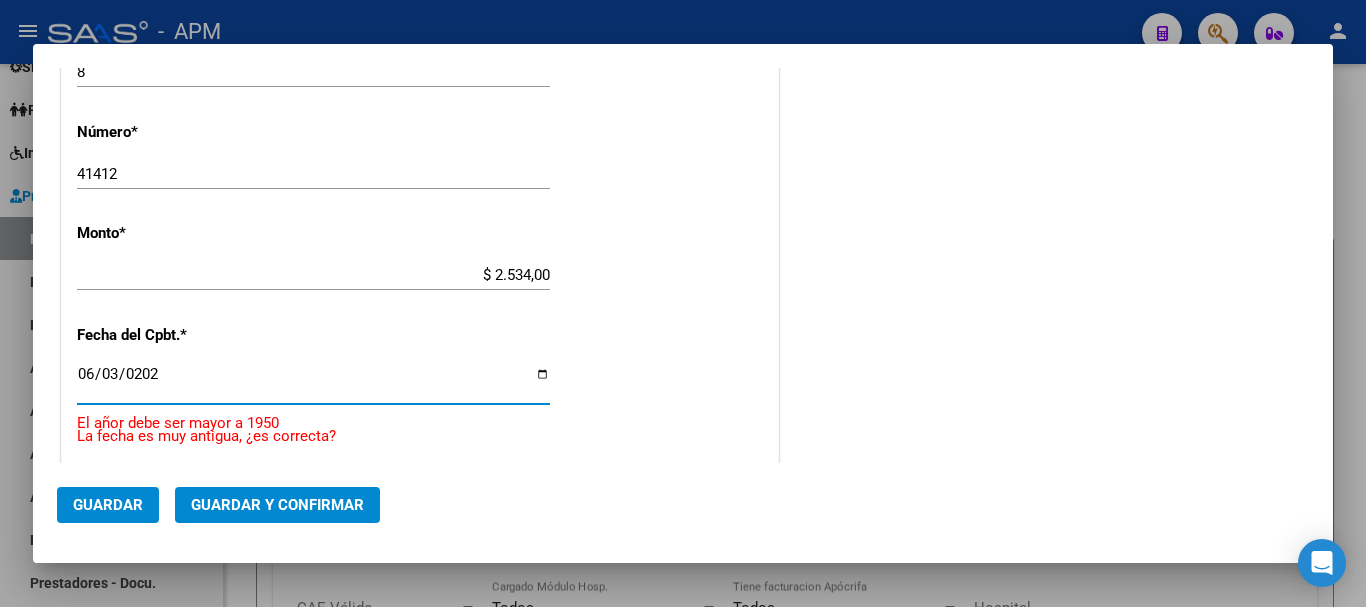 type on "2025-06-03" 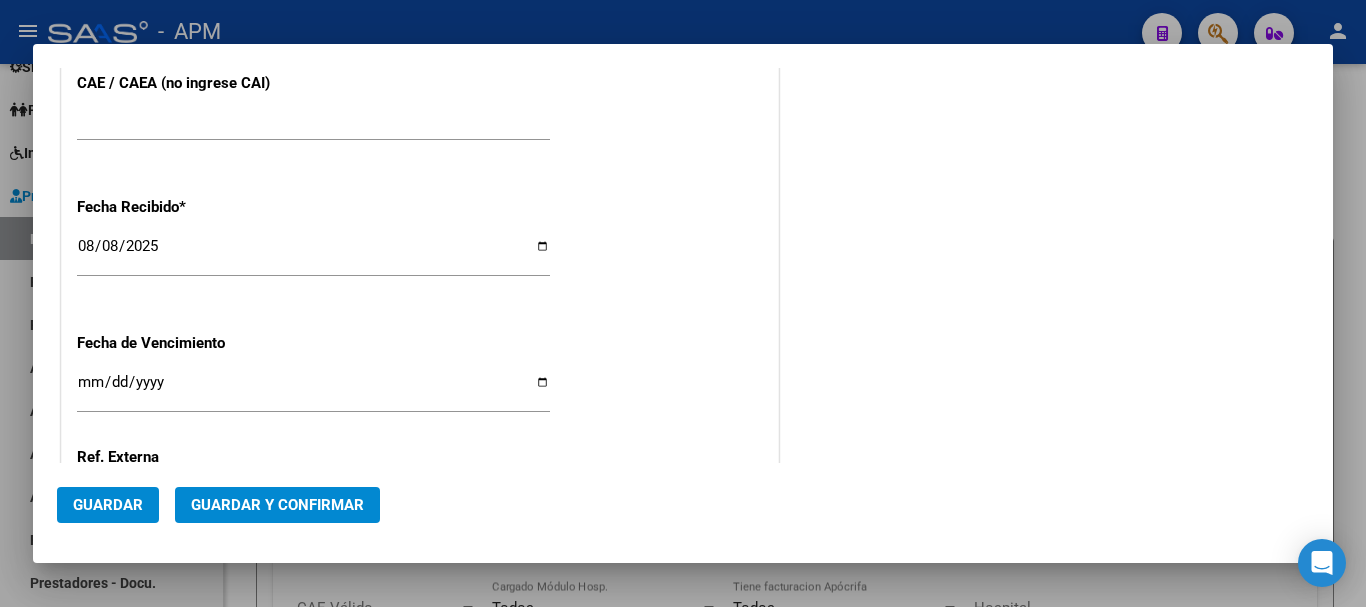 scroll, scrollTop: 1241, scrollLeft: 0, axis: vertical 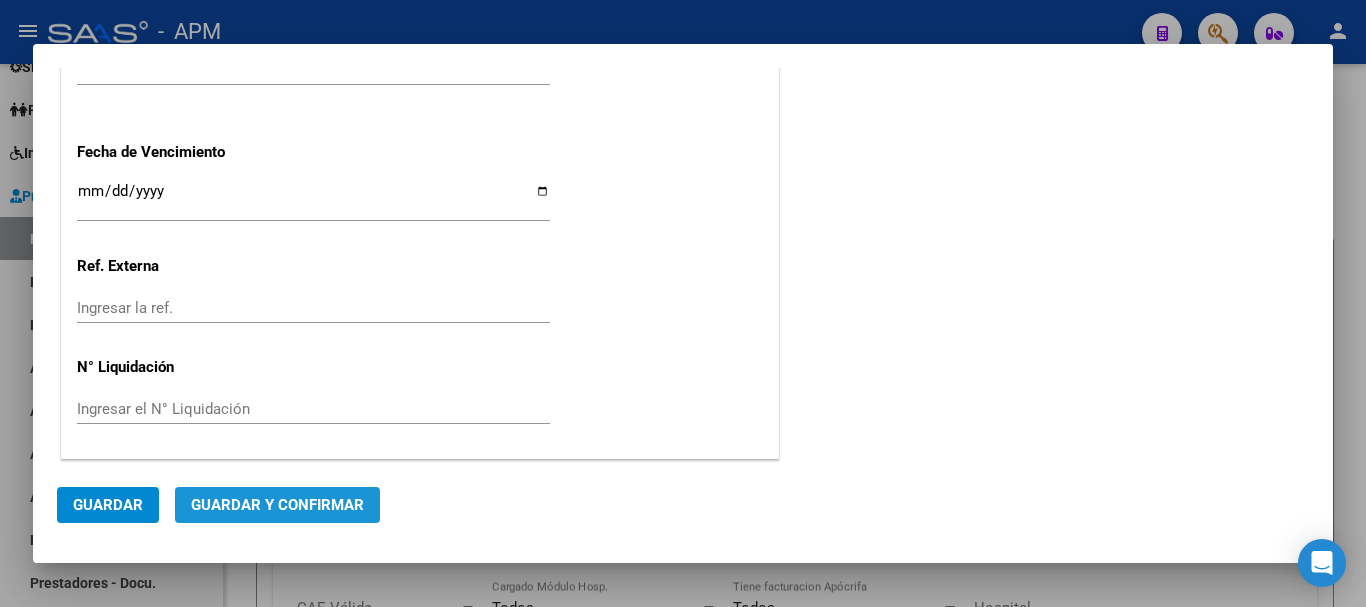 click on "Guardar y Confirmar" 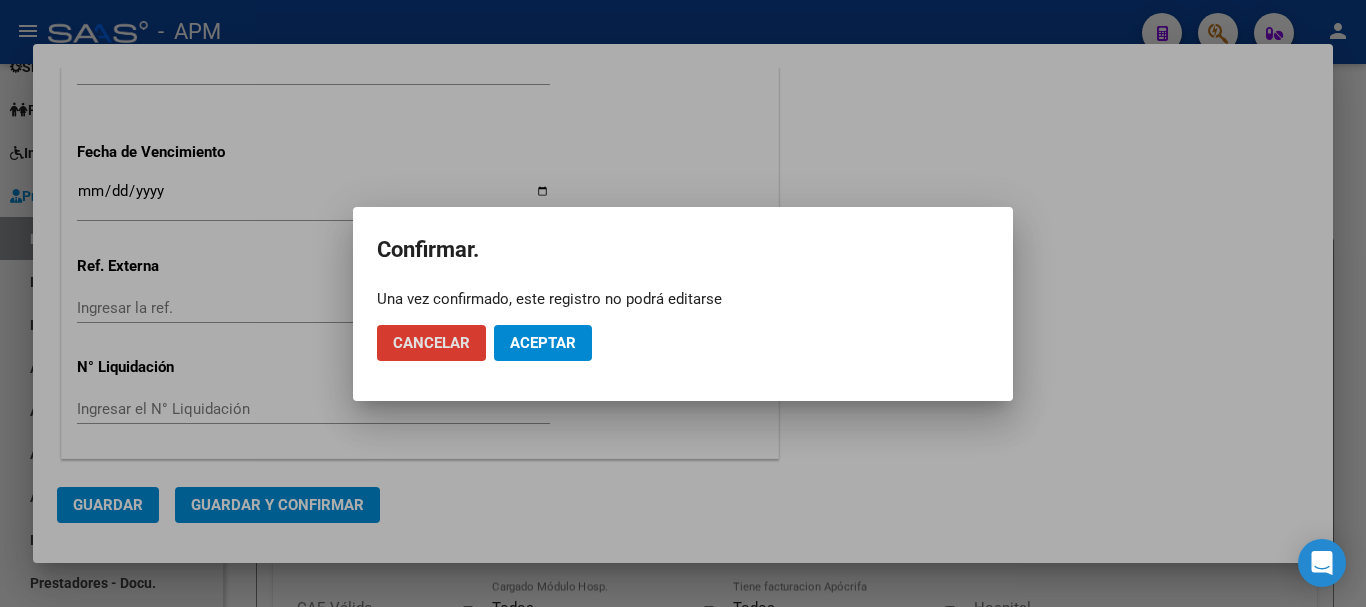 click on "Aceptar" 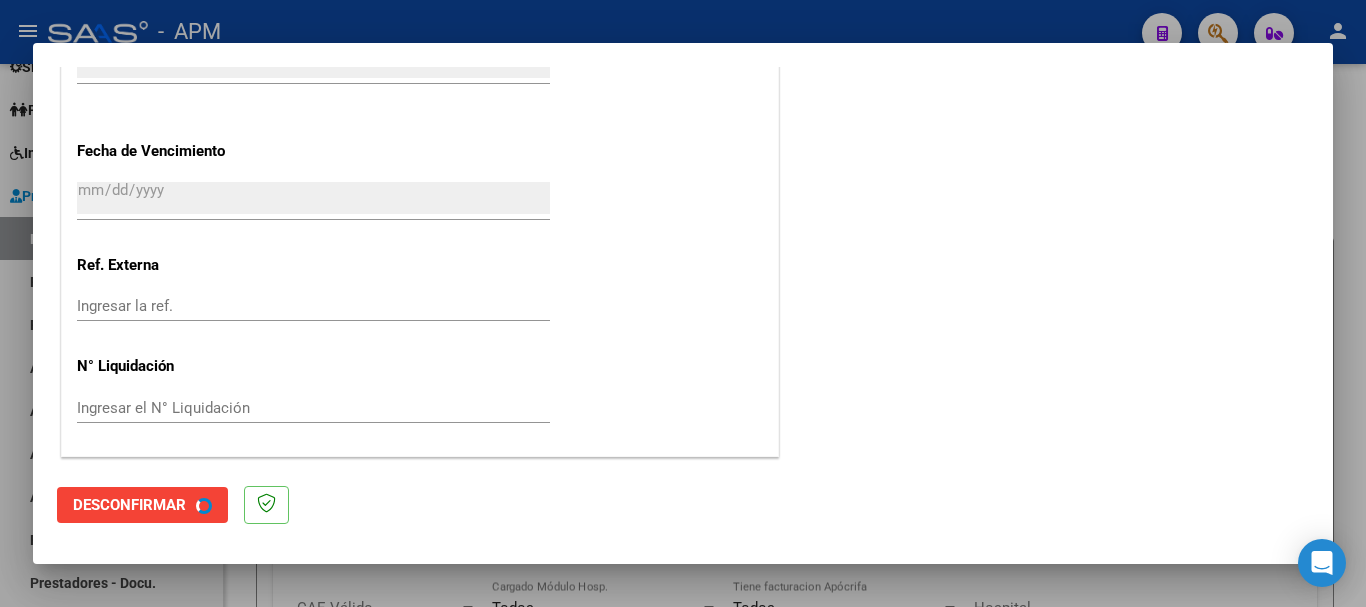 scroll, scrollTop: 0, scrollLeft: 0, axis: both 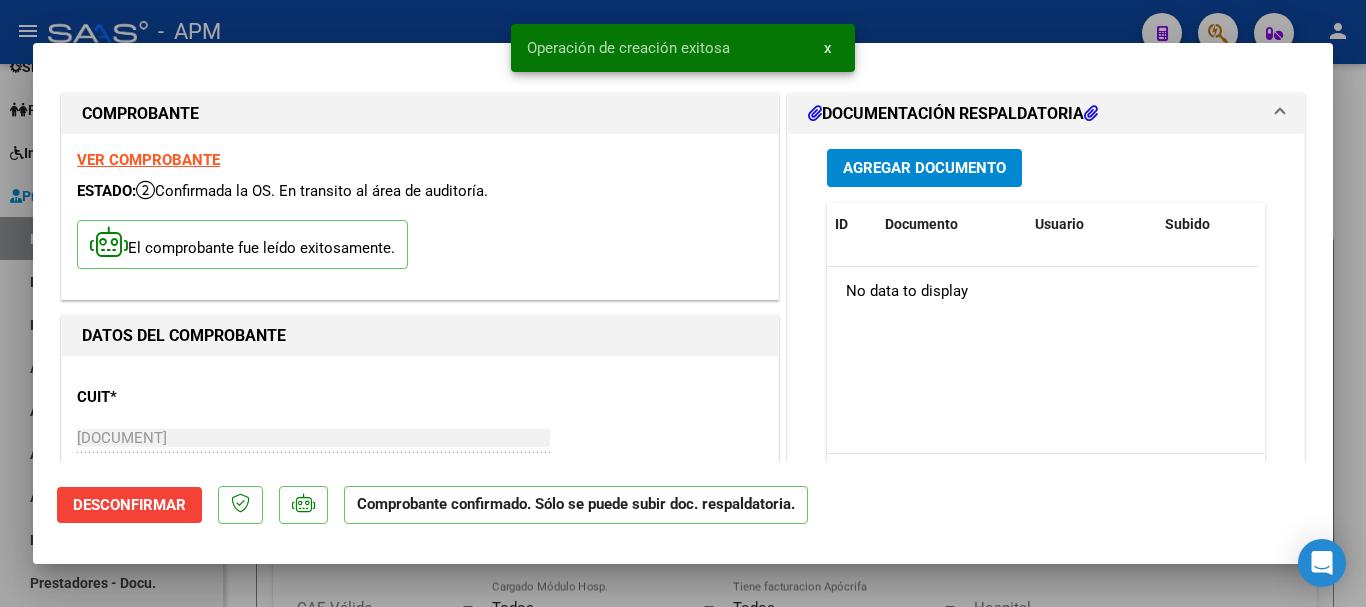 click at bounding box center [683, 303] 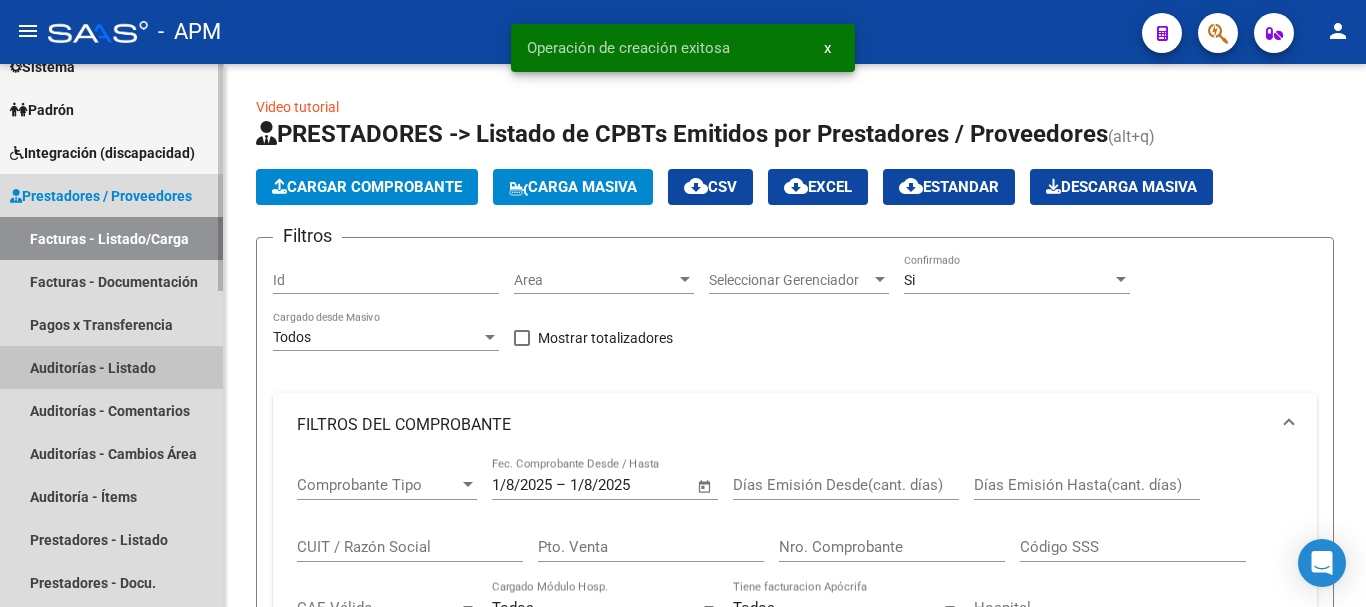 click on "Auditorías - Listado" at bounding box center [111, 367] 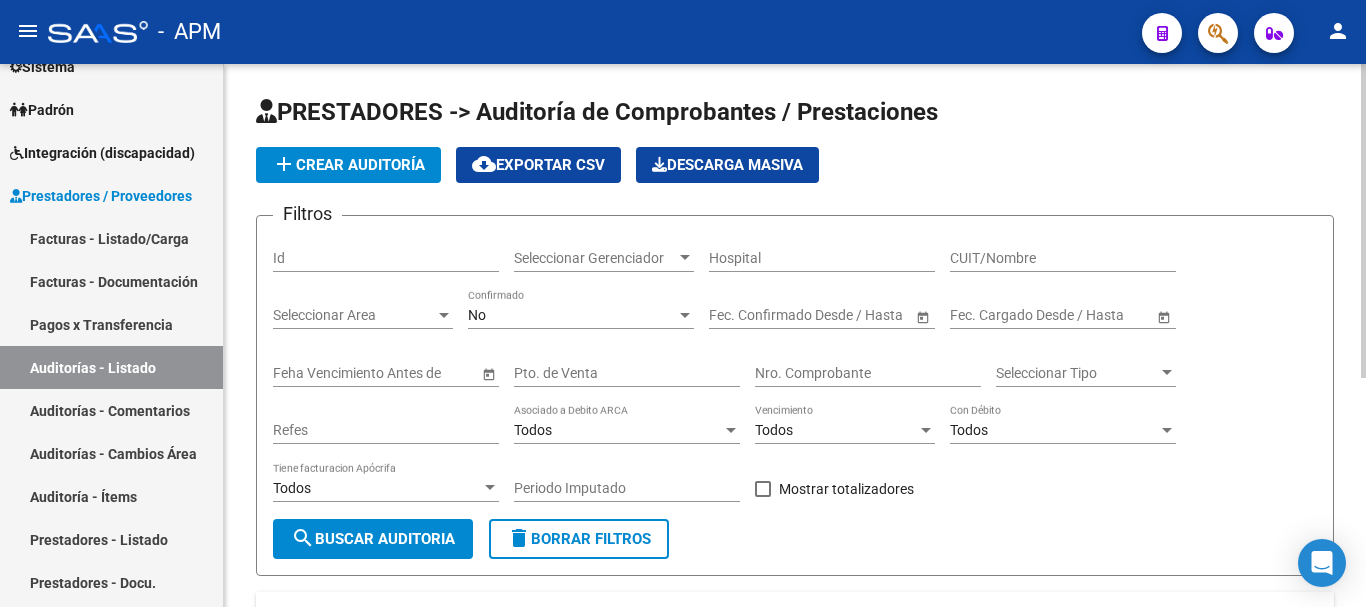 click on "add  Crear Auditoría" 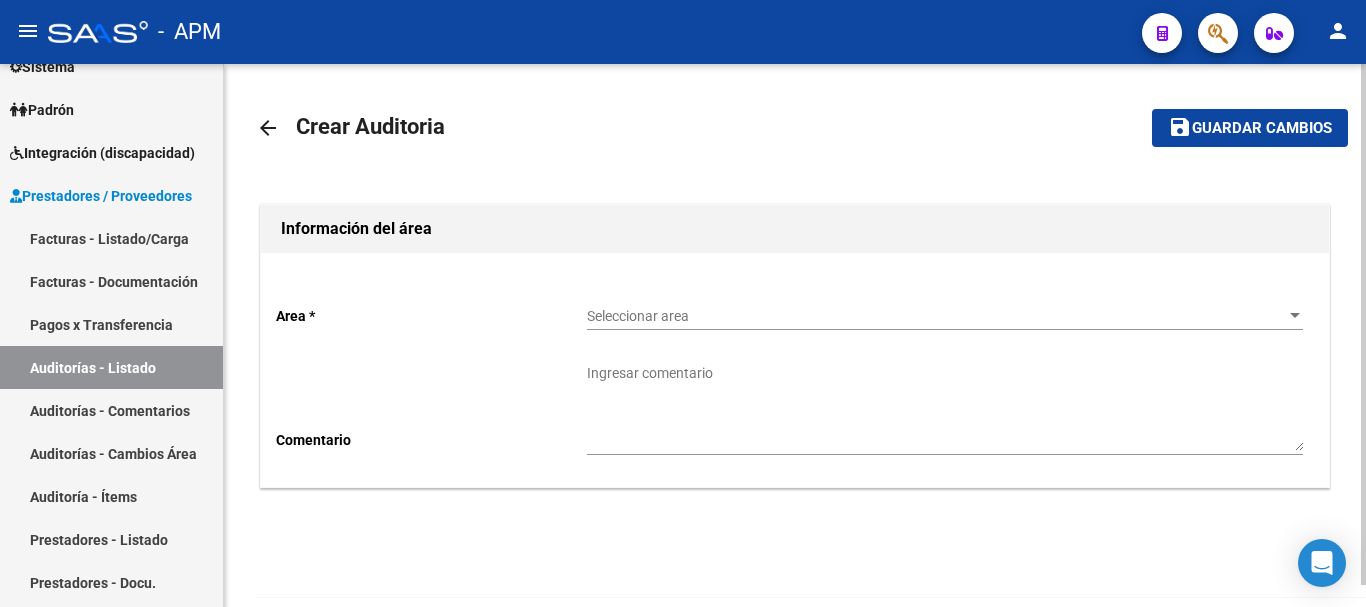 click on "Seleccionar area" at bounding box center (936, 316) 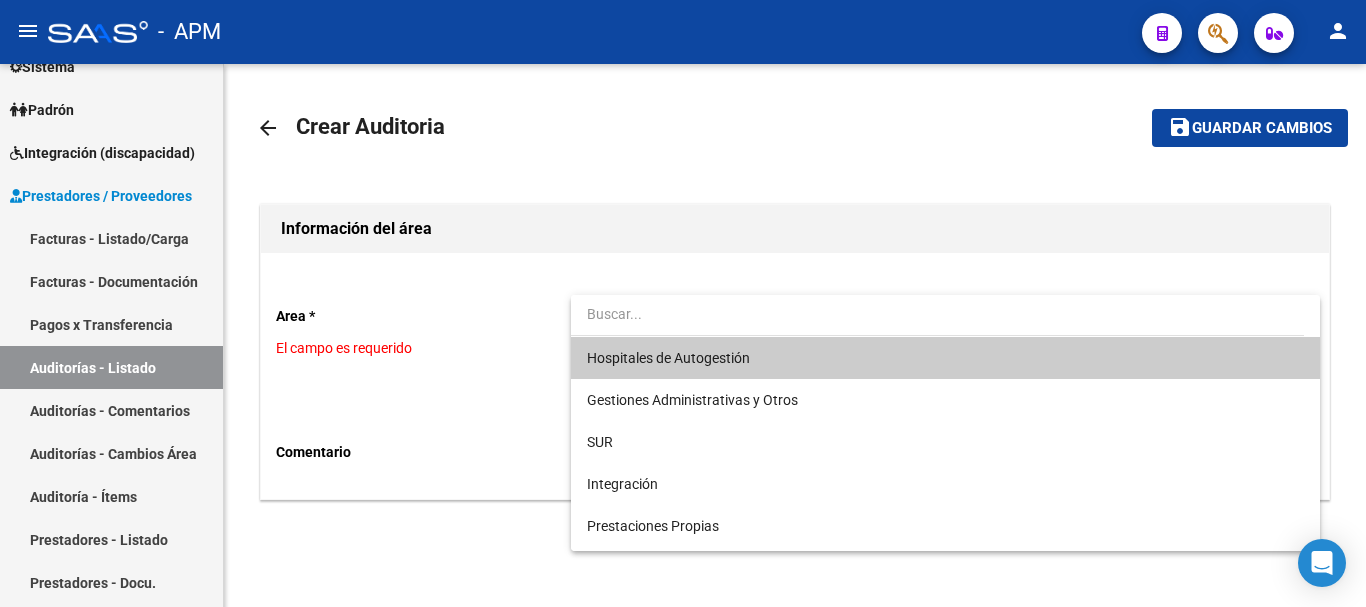 click on "Hospitales de Autogestión" at bounding box center [945, 358] 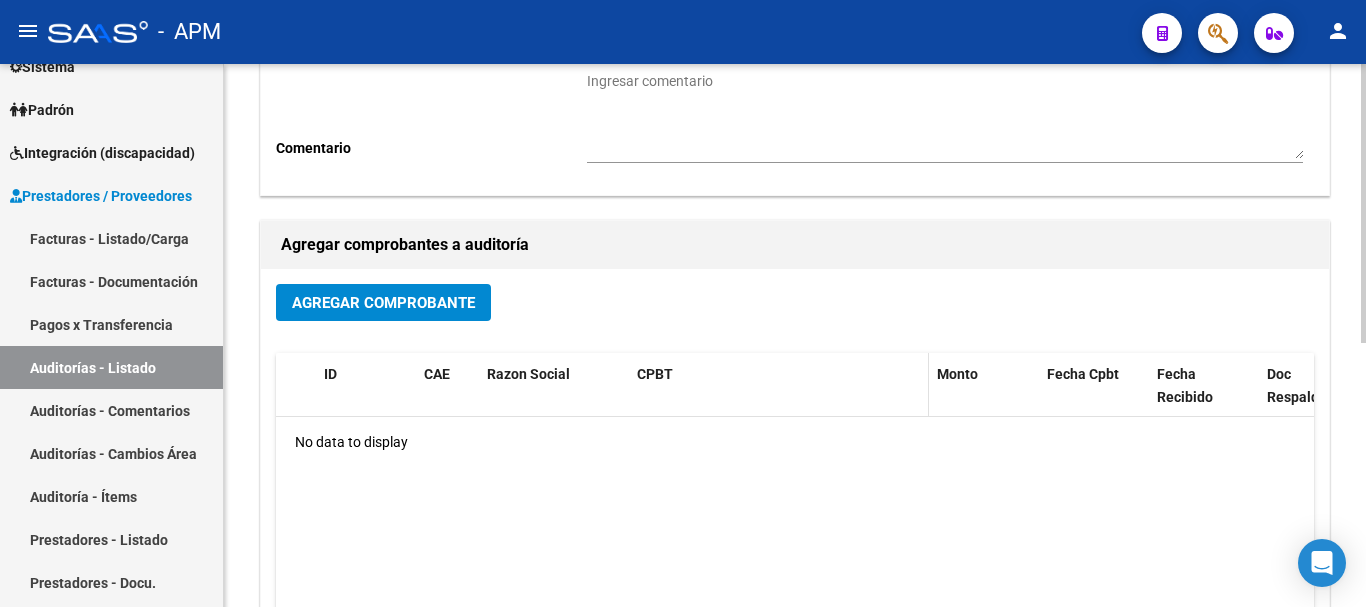 scroll, scrollTop: 300, scrollLeft: 0, axis: vertical 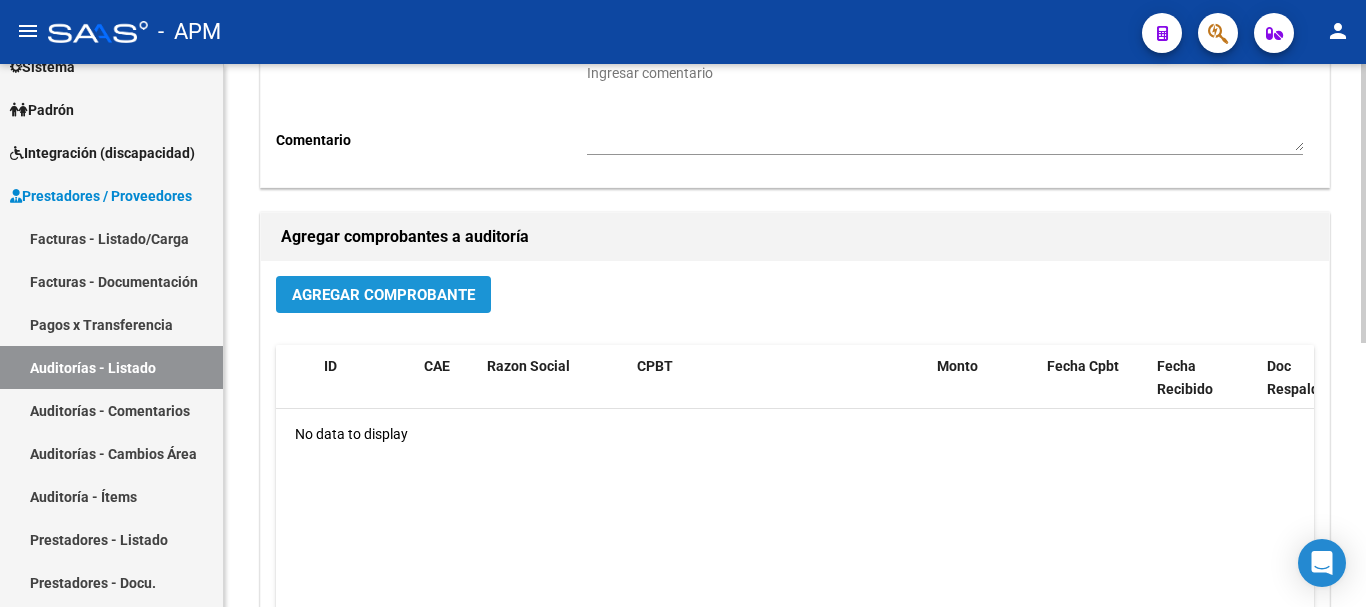 click on "Agregar Comprobante" 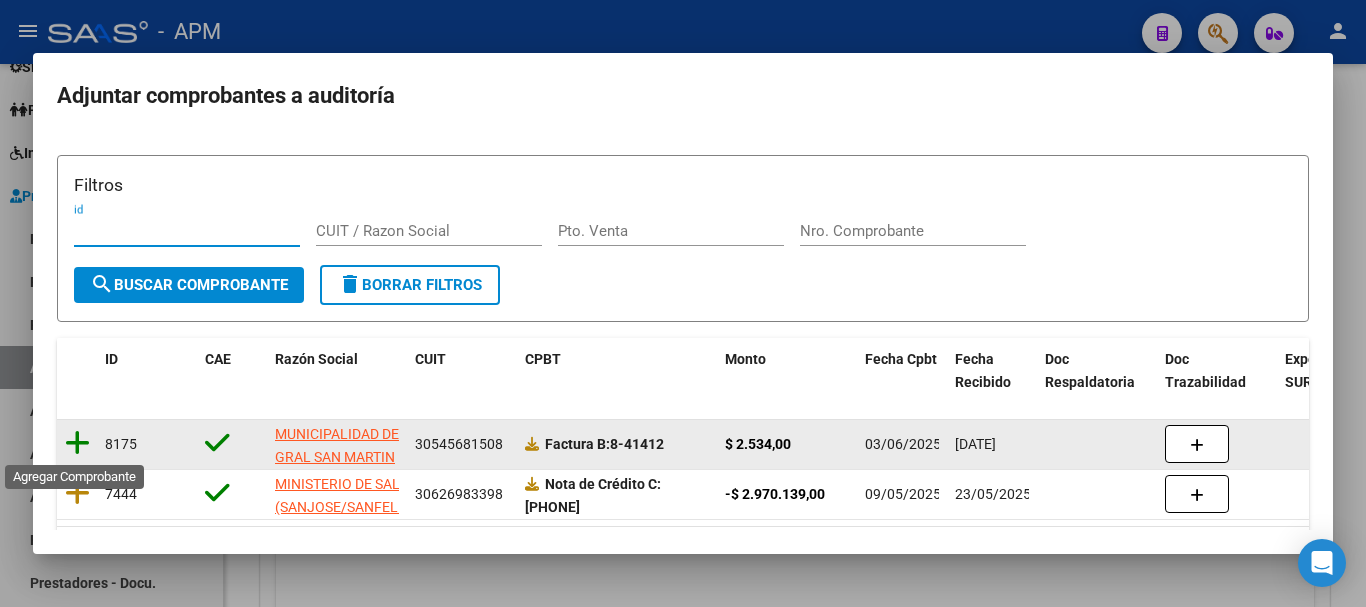 click 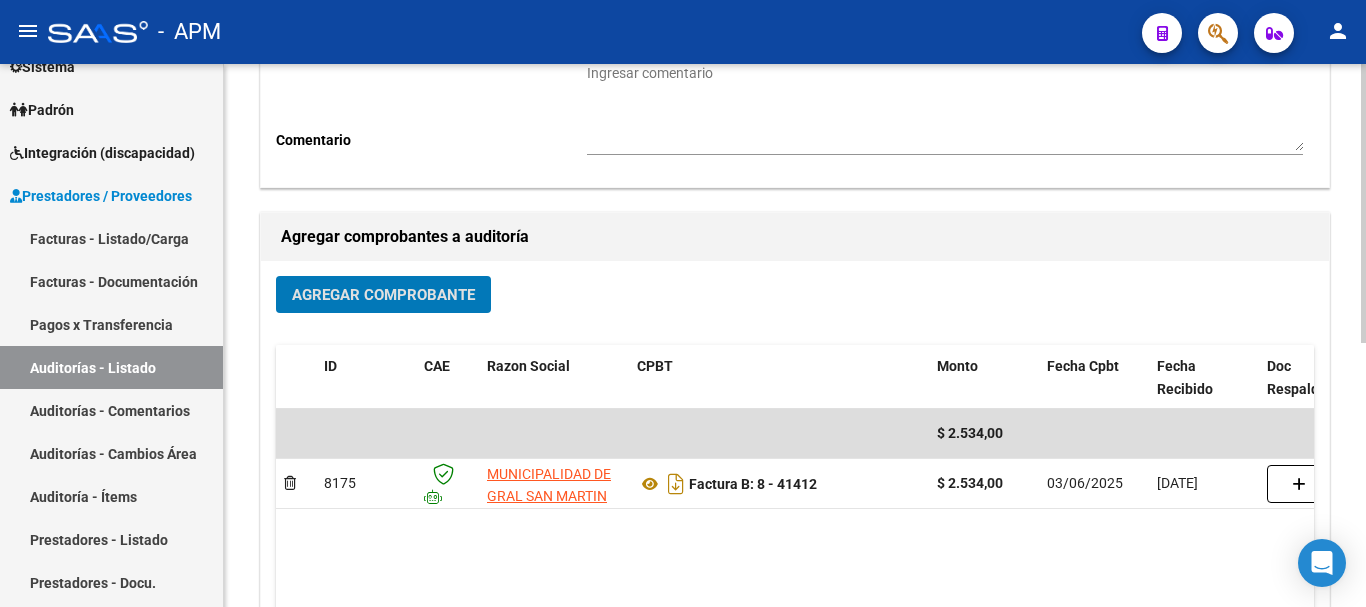 scroll, scrollTop: 0, scrollLeft: 0, axis: both 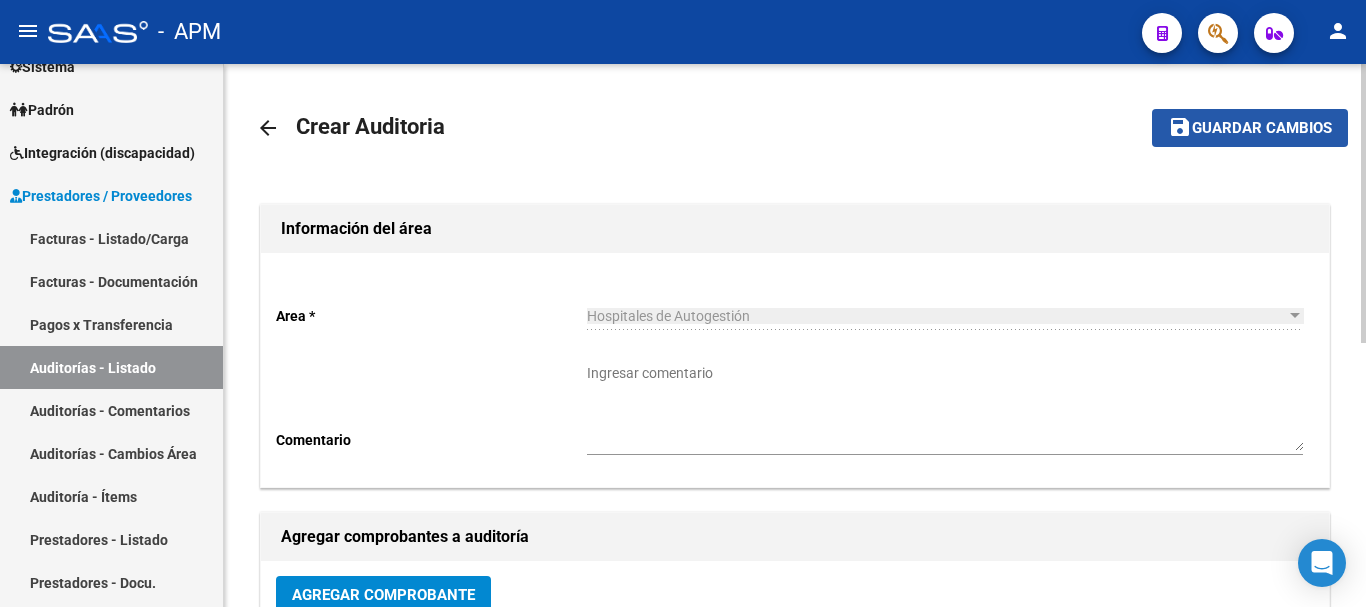 click on "Guardar cambios" 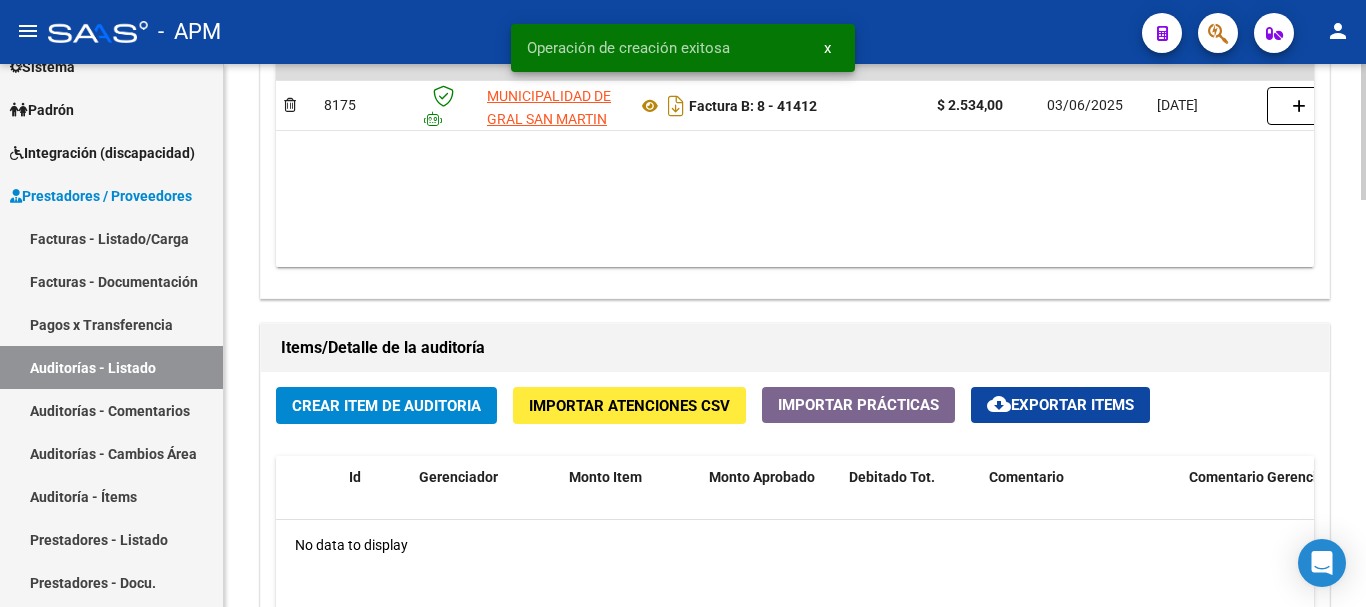 scroll, scrollTop: 1200, scrollLeft: 0, axis: vertical 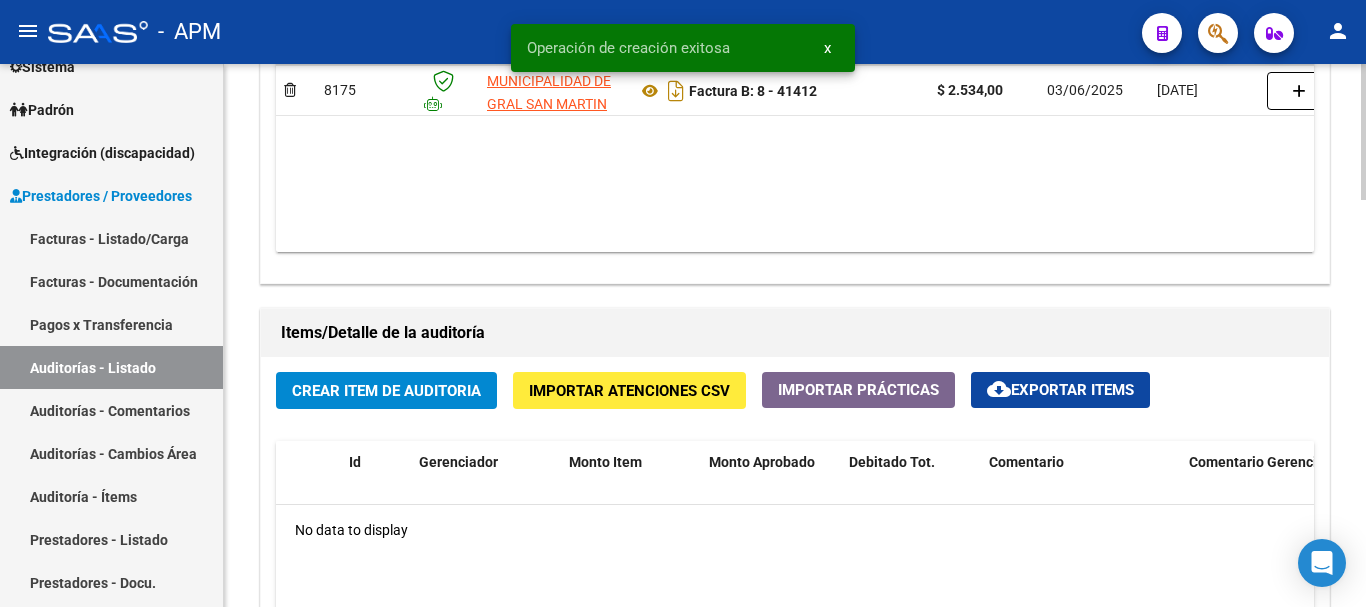 click on "Crear Item de Auditoria" 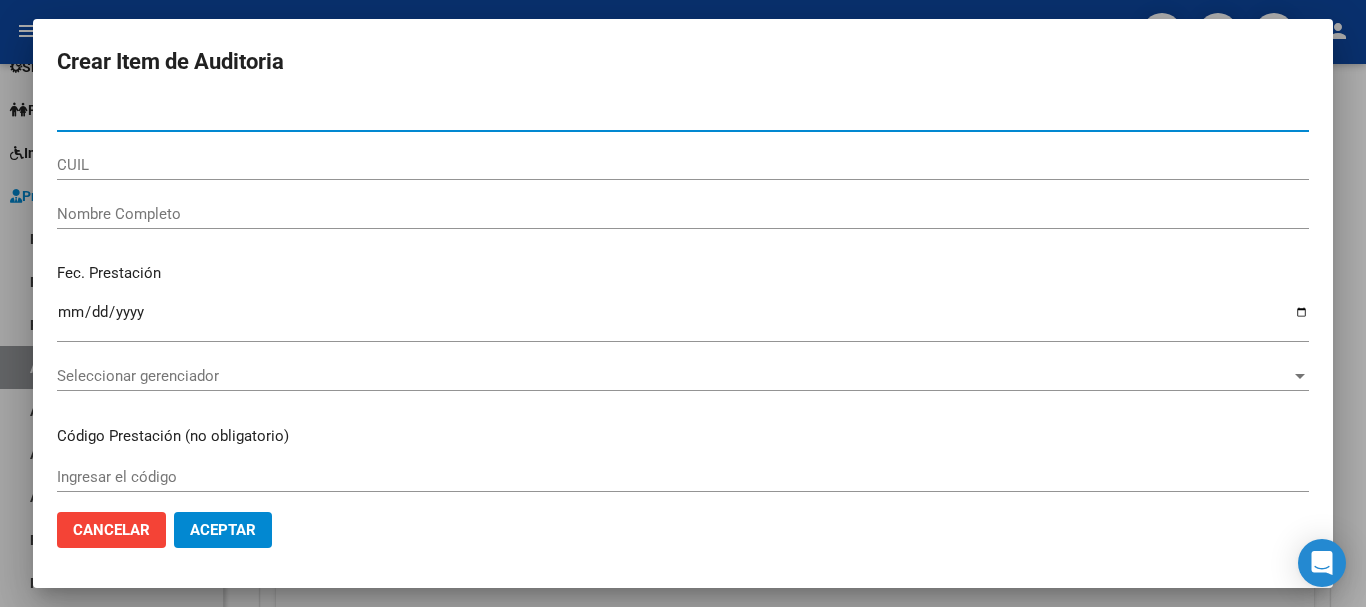 paste on "[DOCUMENT]" 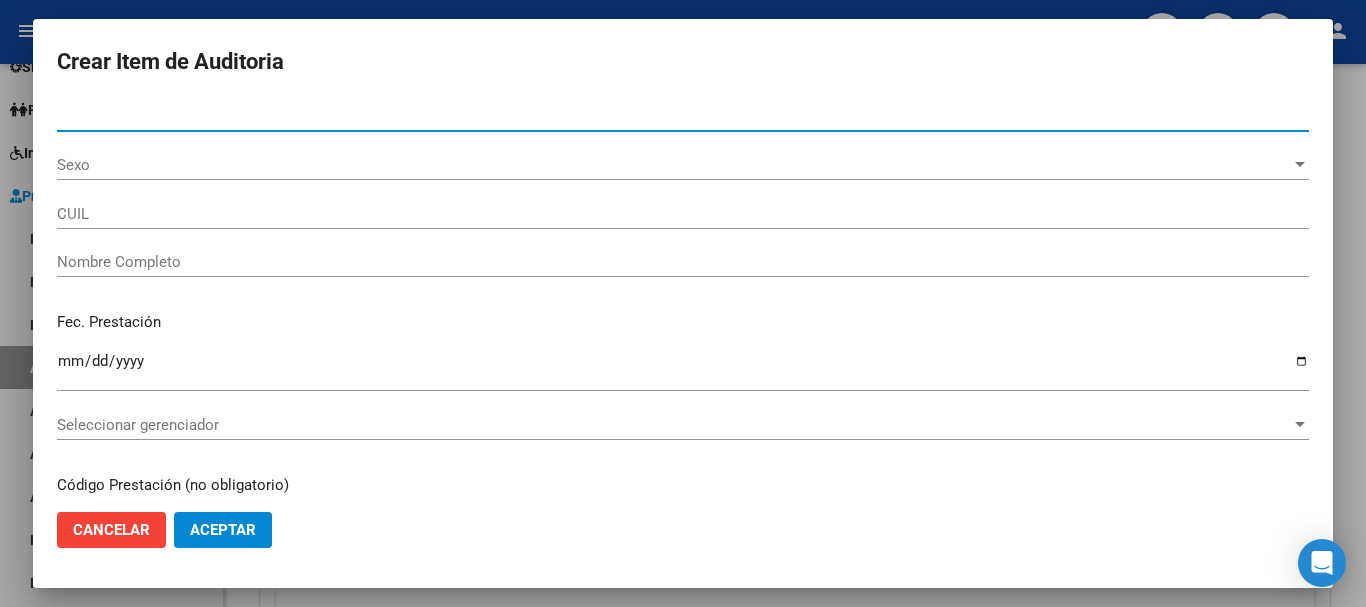 type on "[DOCUMENT]" 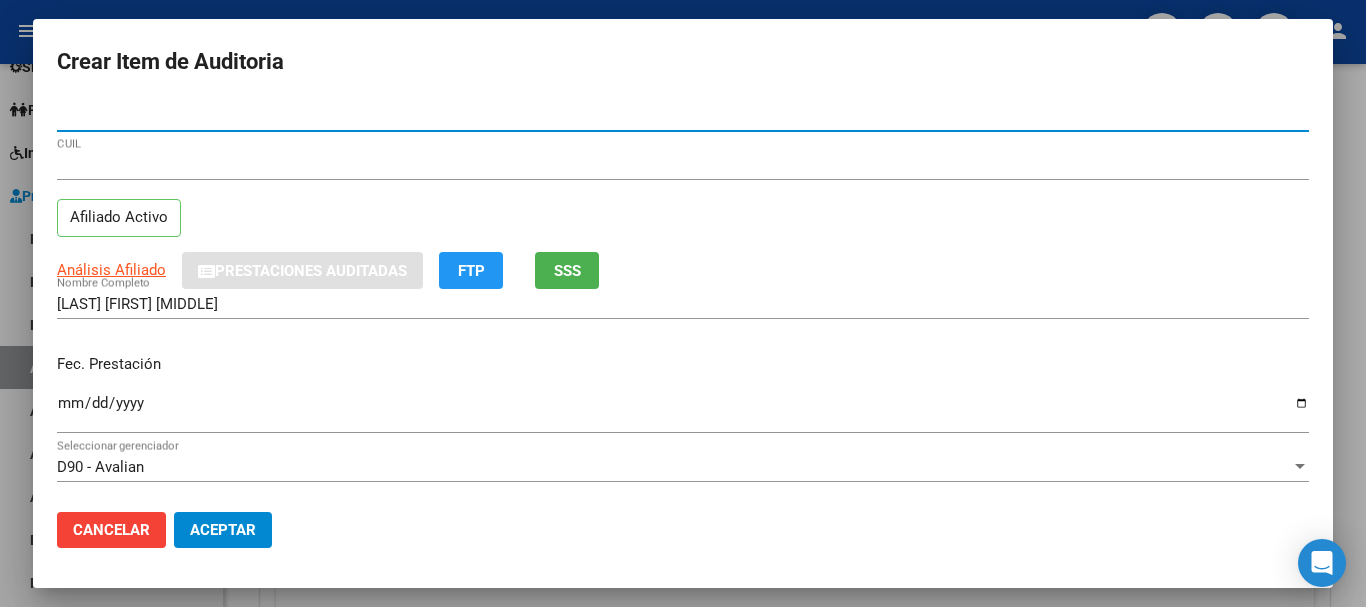 type on "[DOCUMENT]" 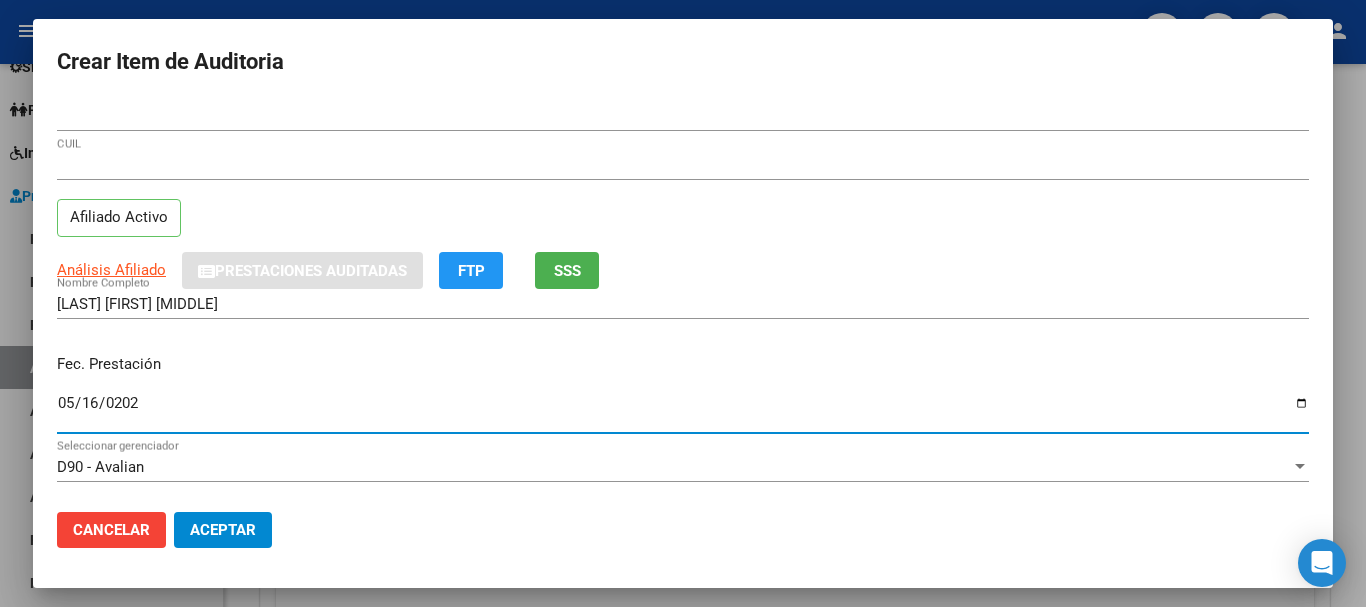 type on "2025-05-16" 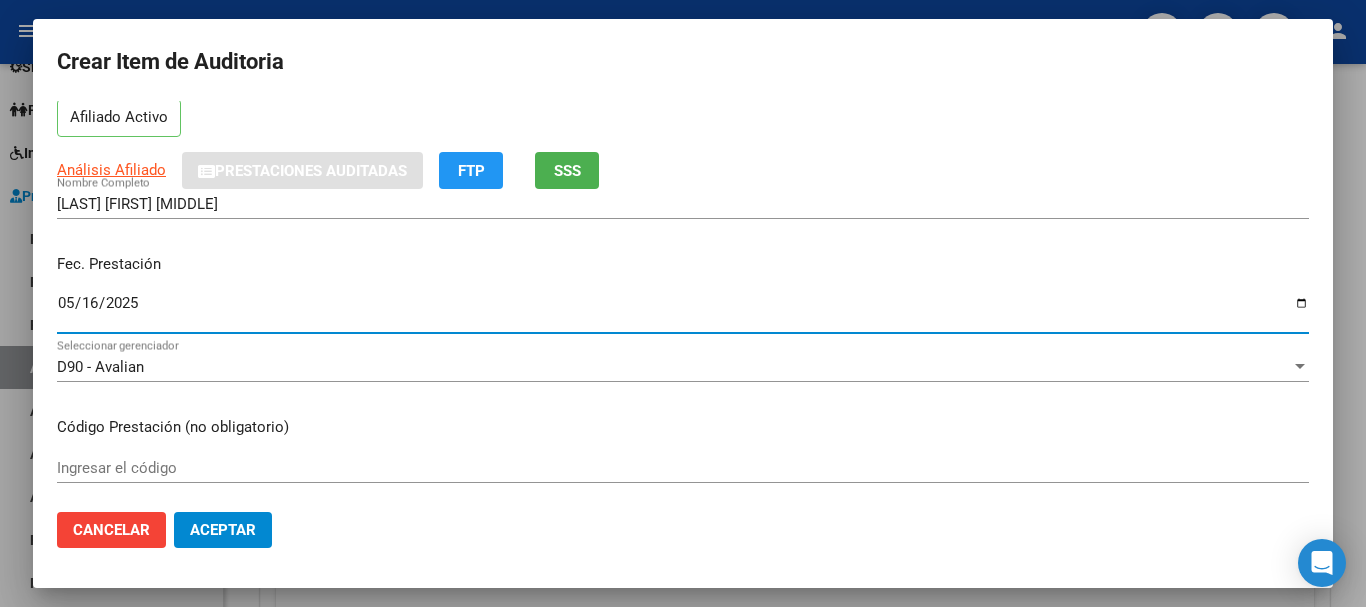 scroll, scrollTop: 200, scrollLeft: 0, axis: vertical 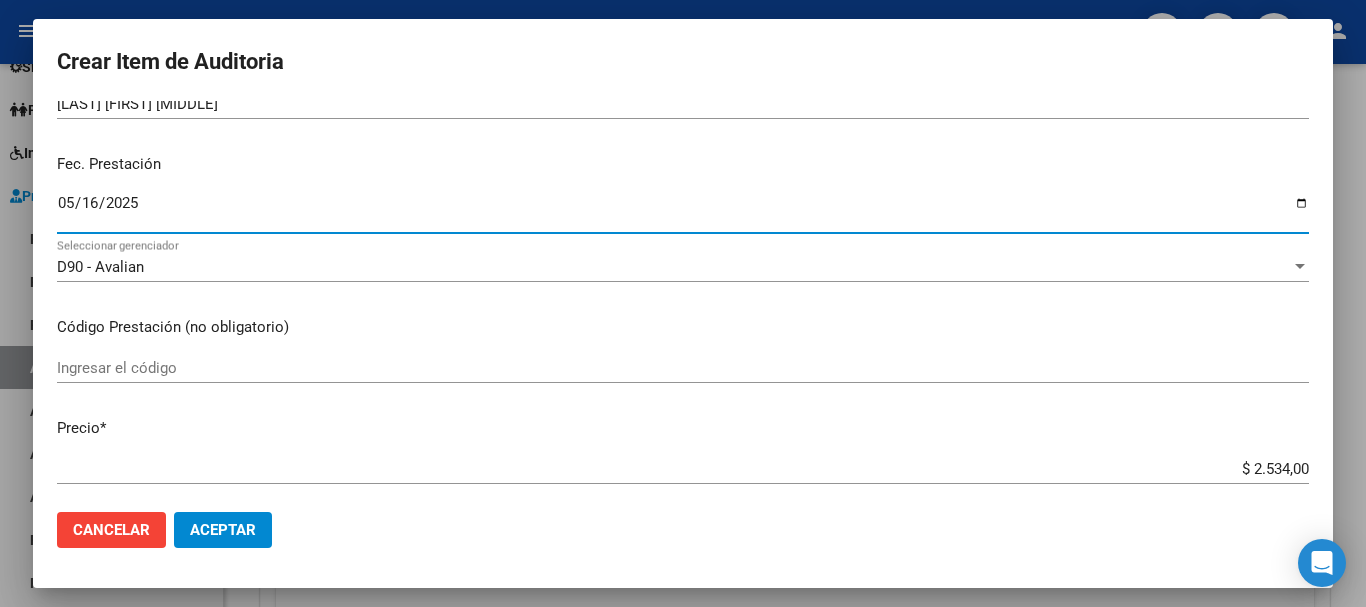 click on "Ingresar el código" at bounding box center [683, 368] 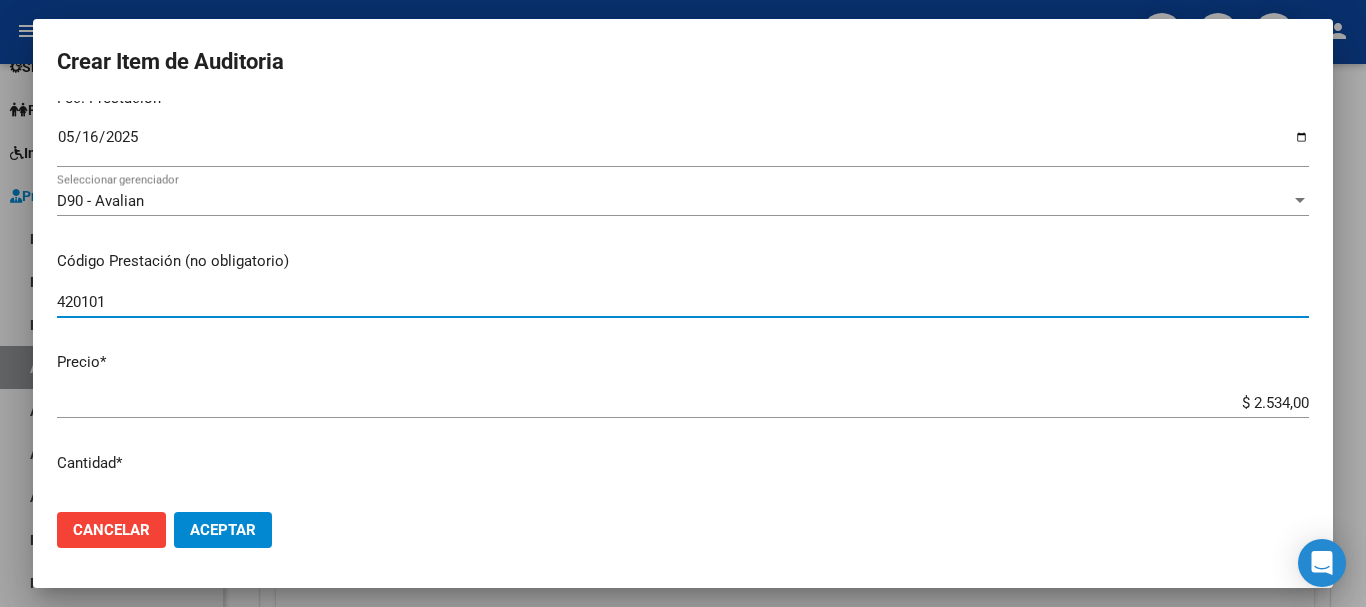 scroll, scrollTop: 300, scrollLeft: 0, axis: vertical 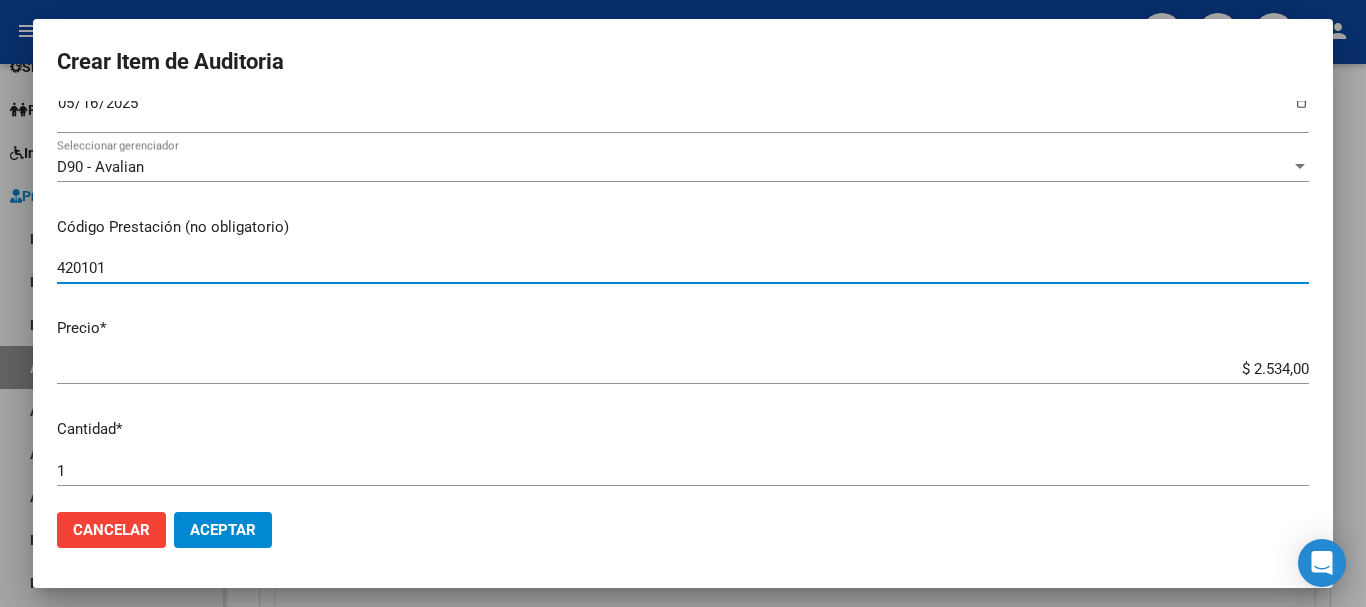 type on "420101" 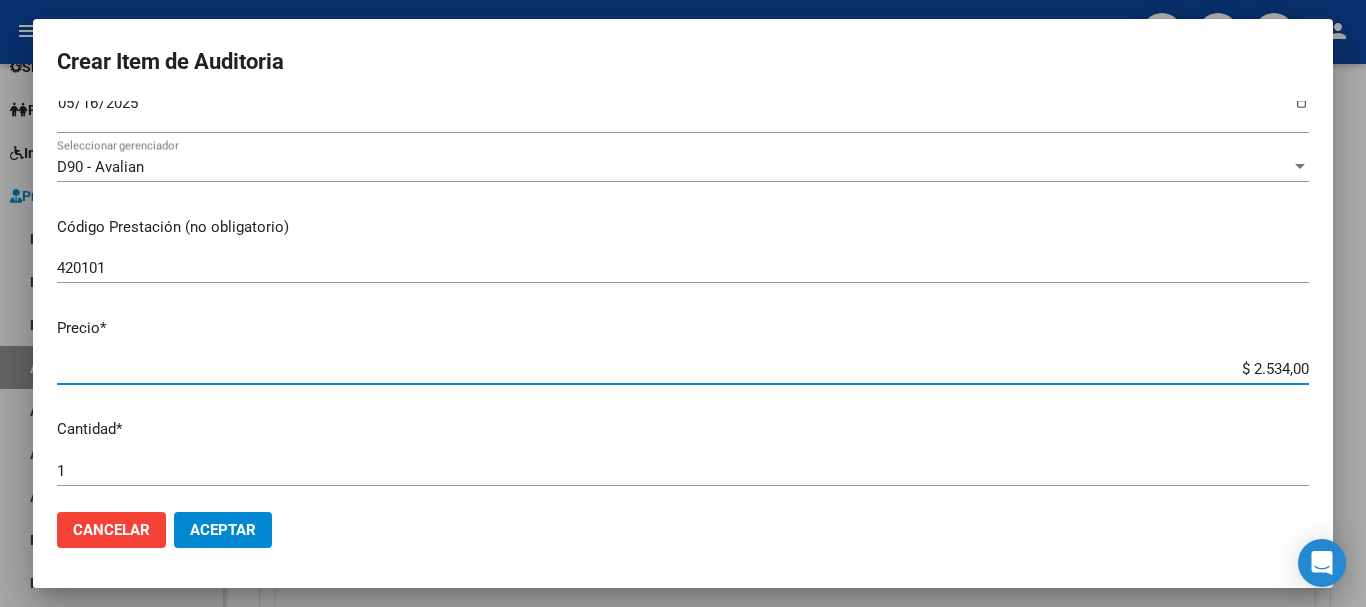 drag, startPoint x: 1262, startPoint y: 364, endPoint x: 1311, endPoint y: 357, distance: 49.497475 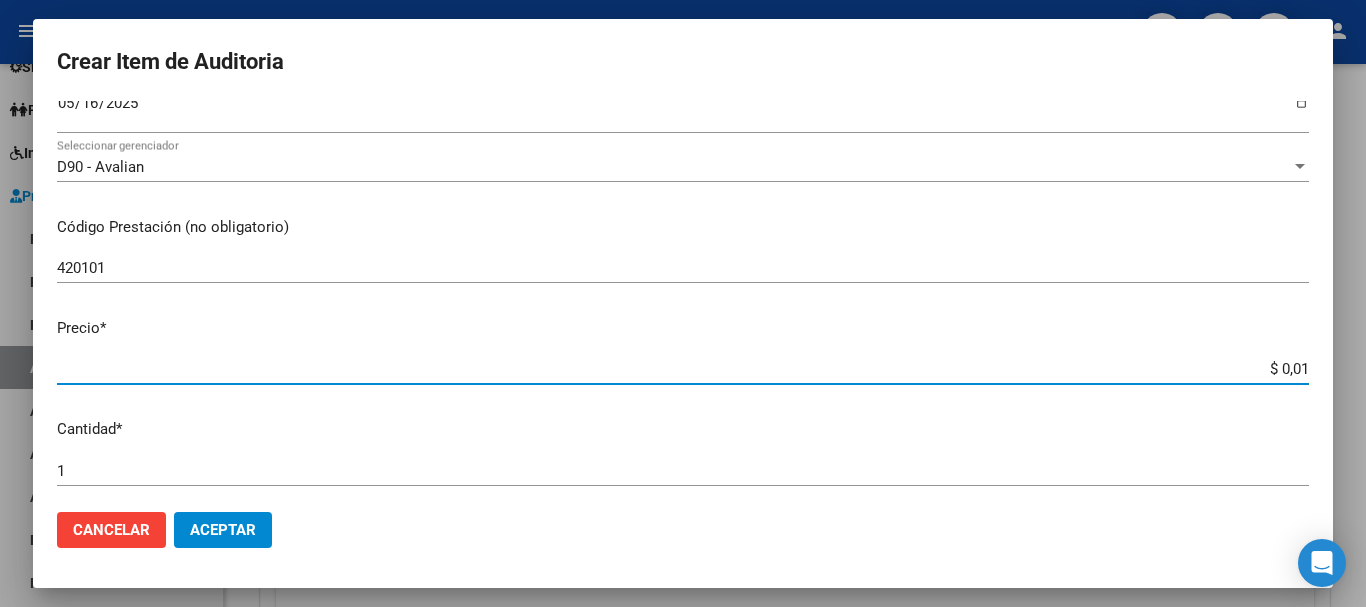 type on "$ 0,12" 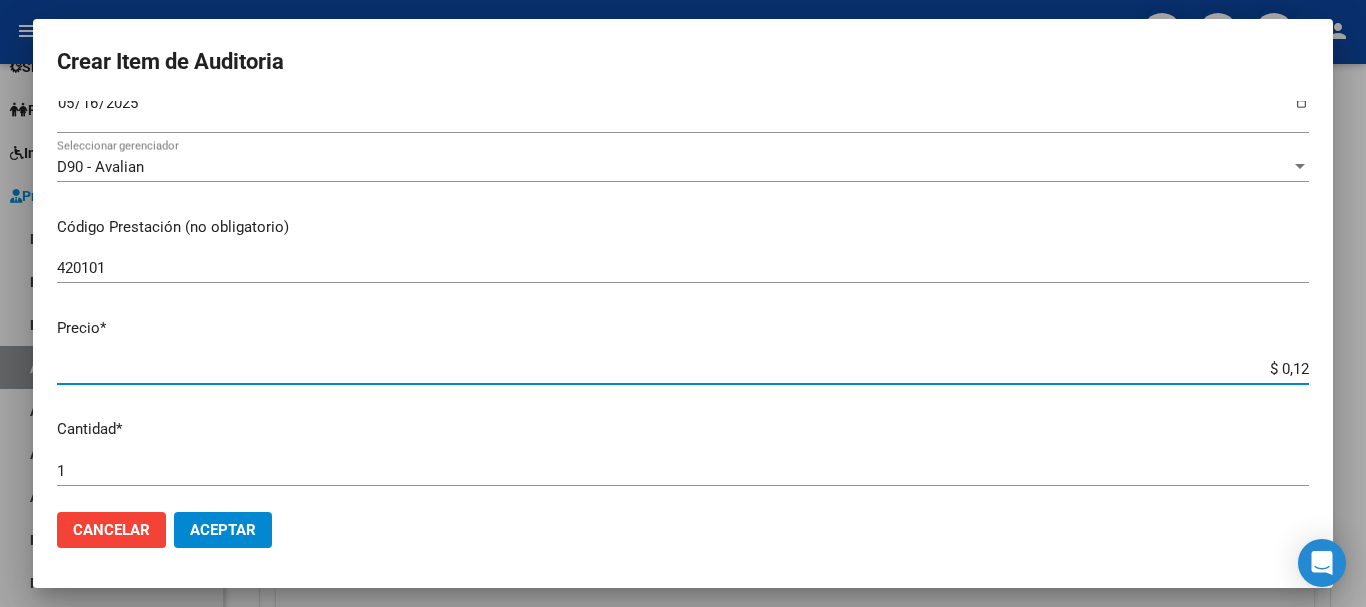 type on "$ 1,26" 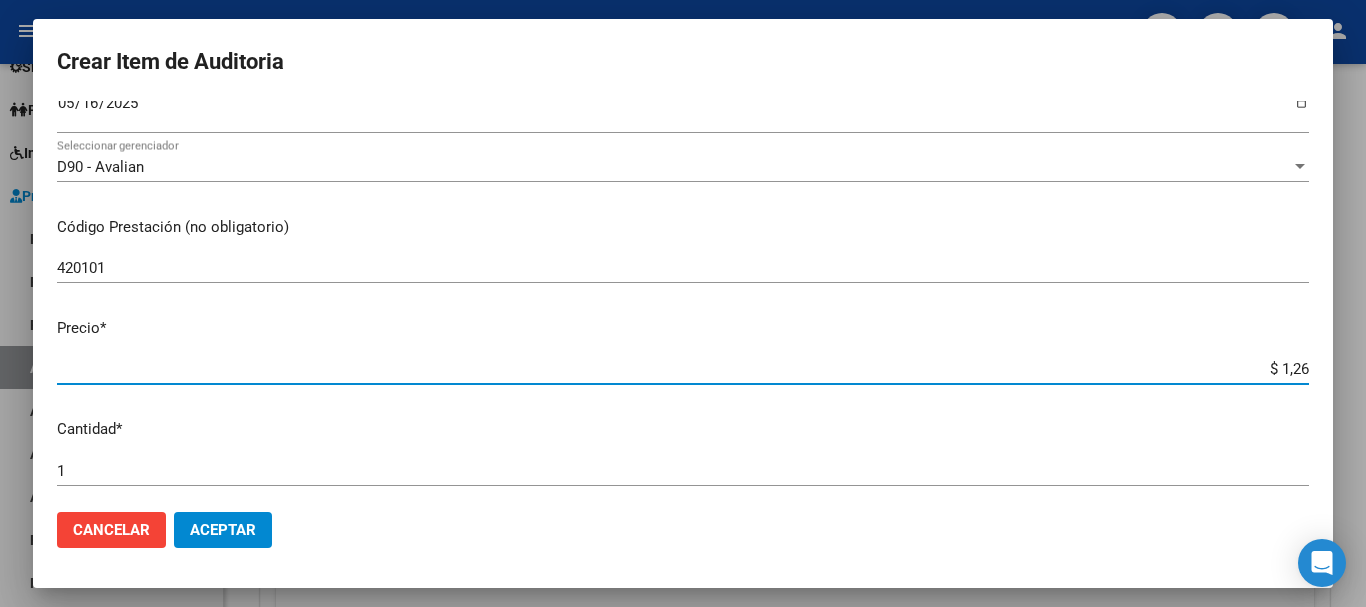 type on "$ 12,67" 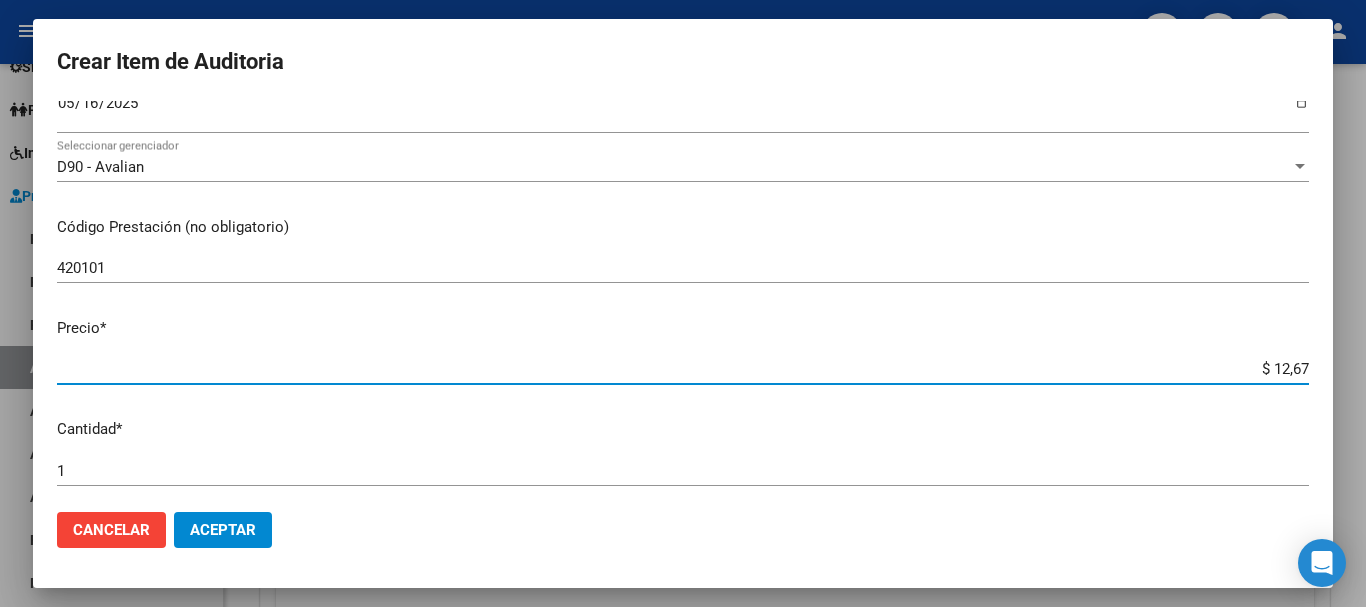 type on "$ 126,70" 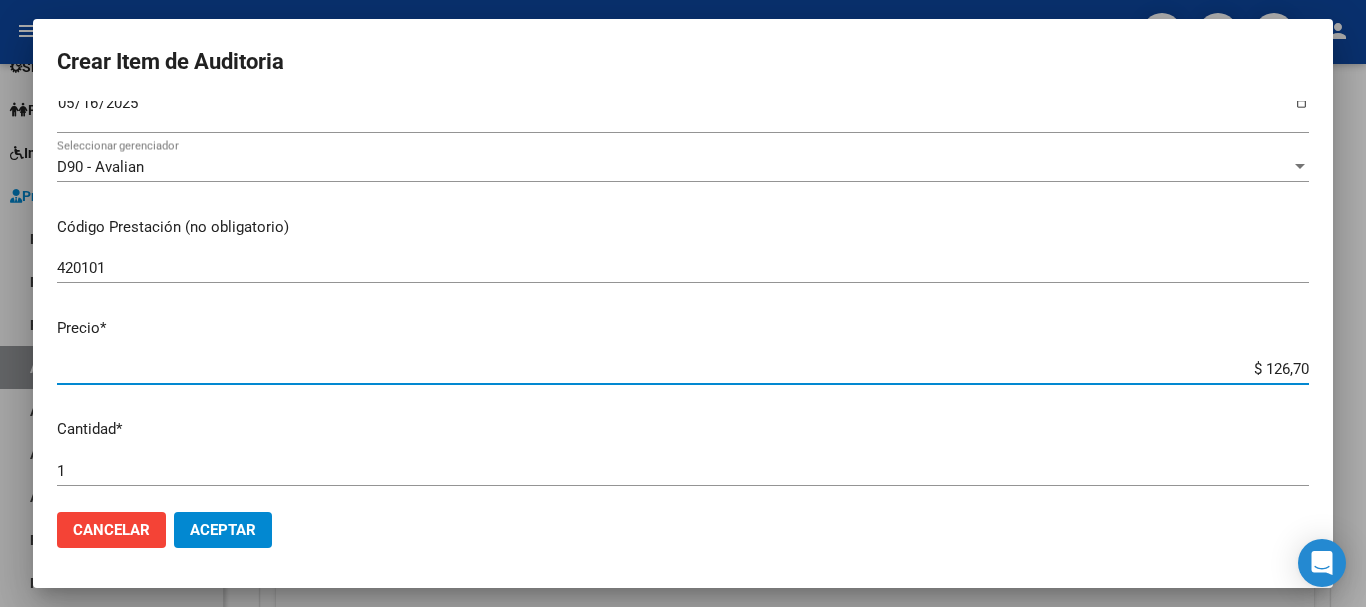type on "$ 1.267,00" 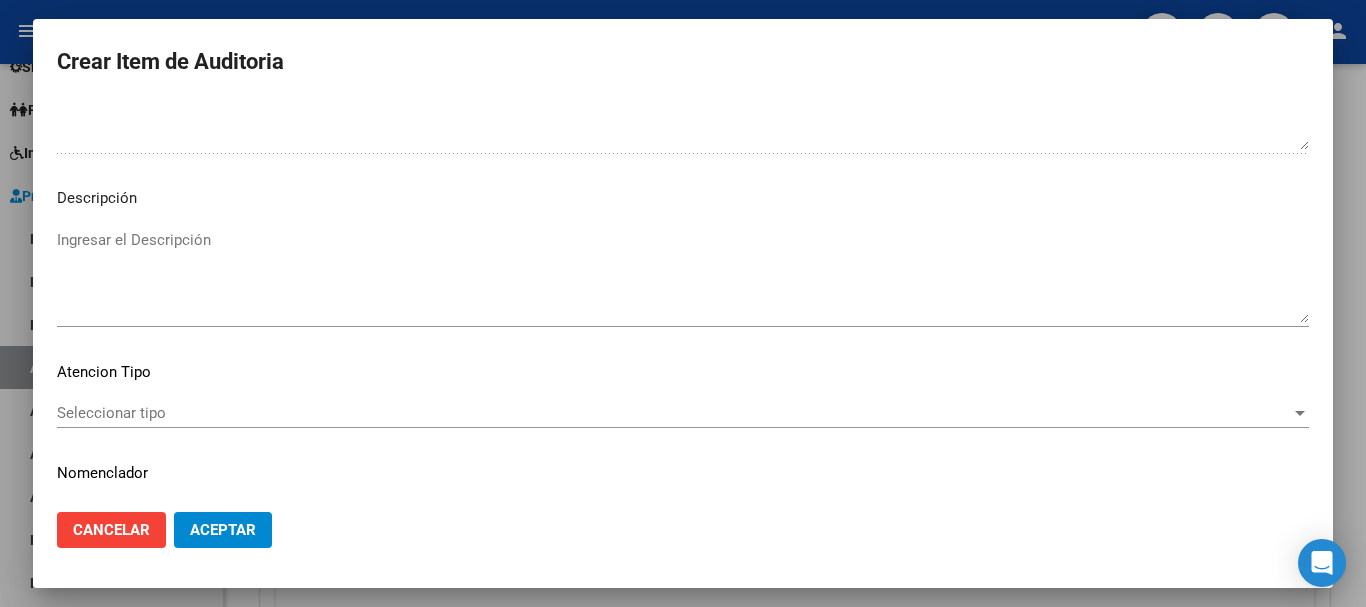 scroll, scrollTop: 1200, scrollLeft: 0, axis: vertical 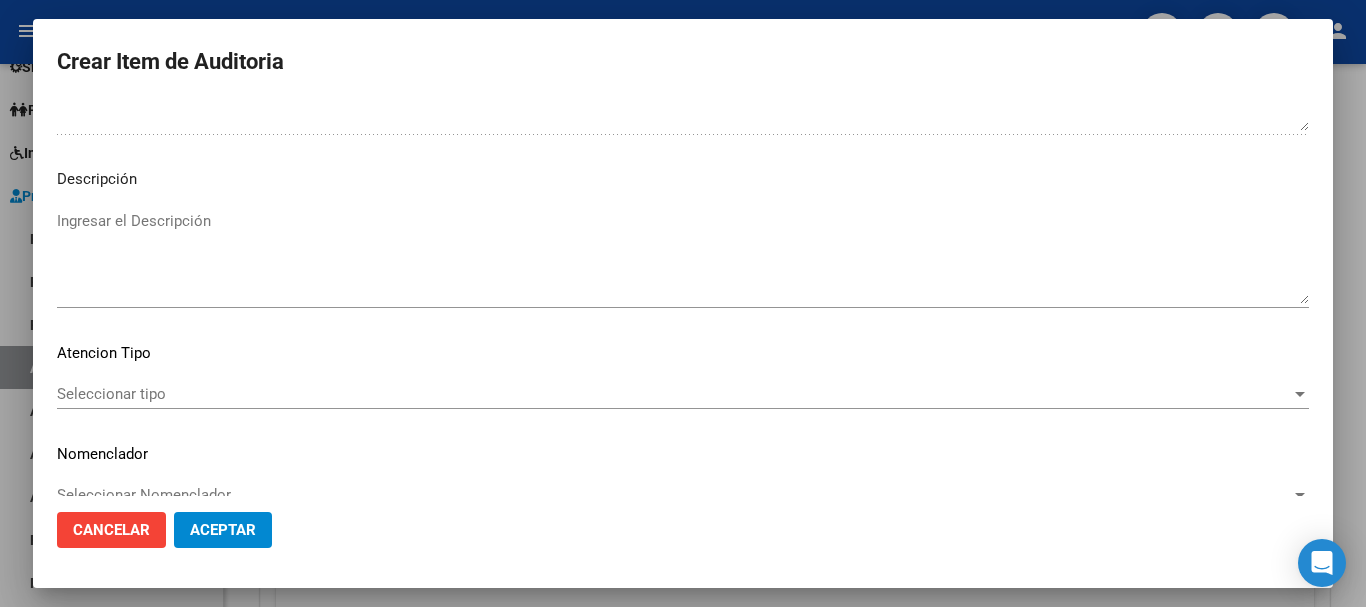 click on "Seleccionar tipo" at bounding box center (674, 394) 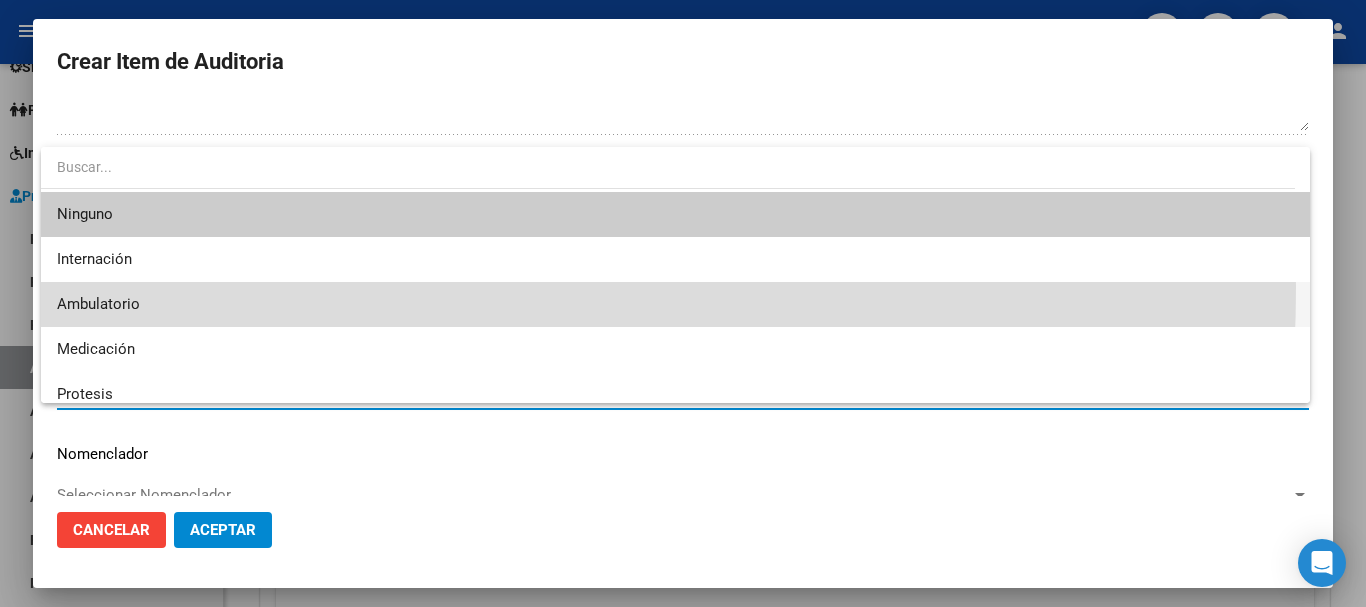 click on "Ambulatorio" at bounding box center [675, 304] 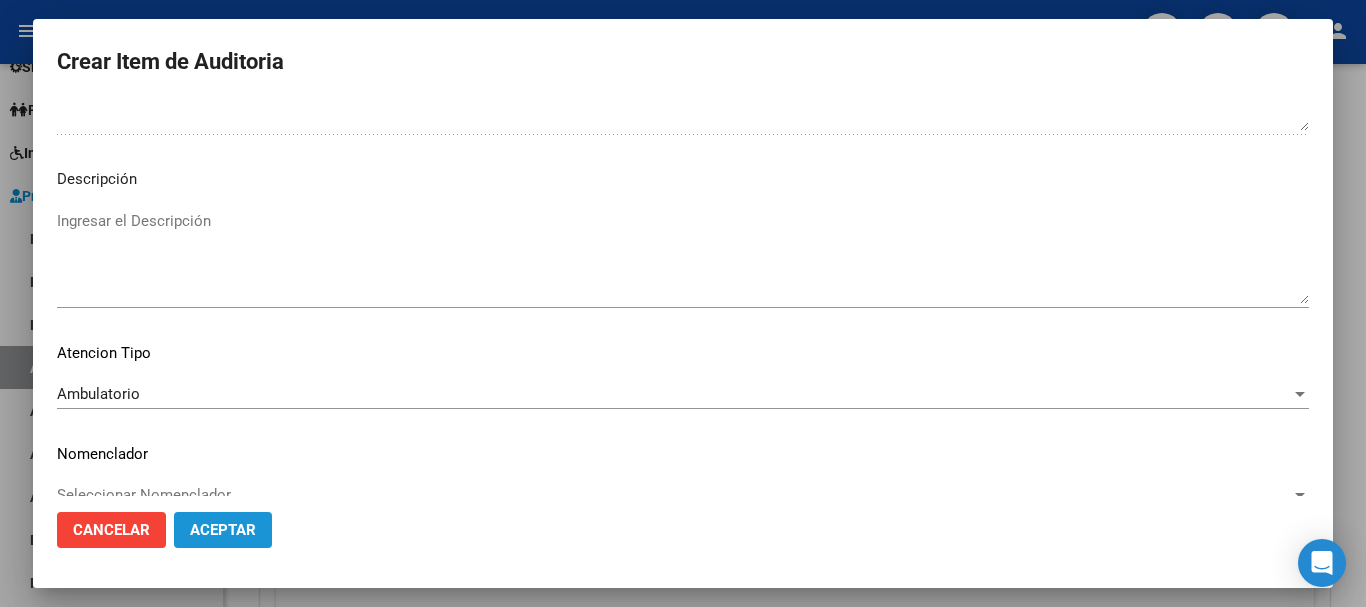 click on "Aceptar" 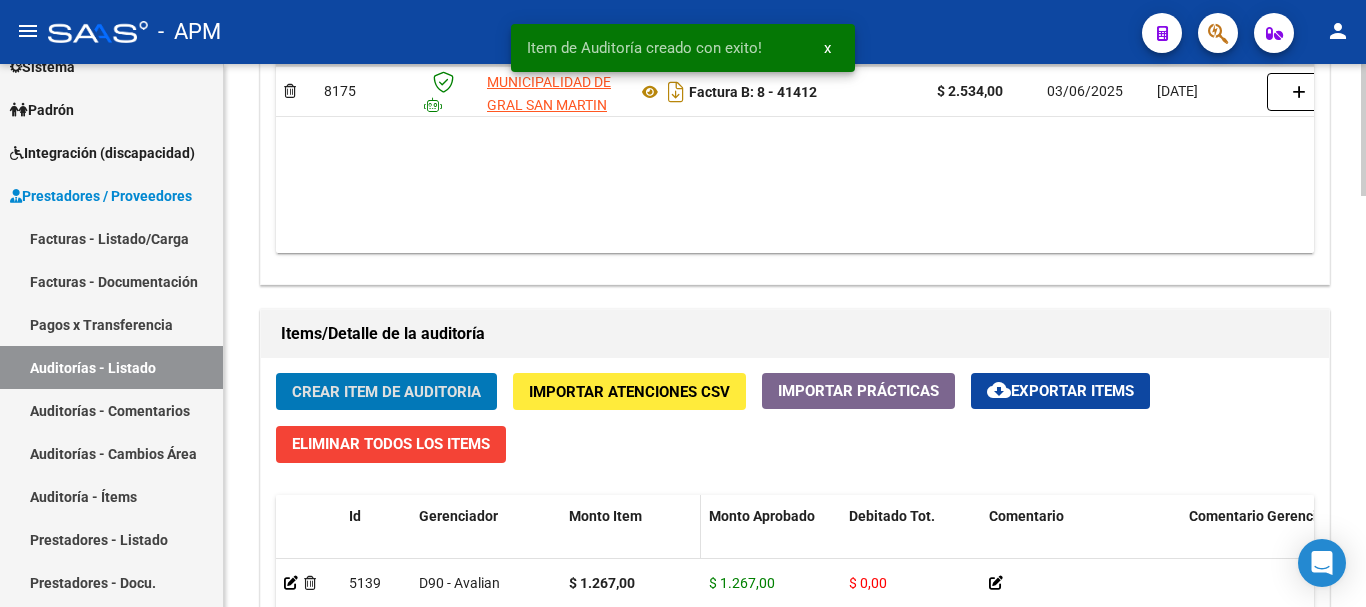 scroll, scrollTop: 1201, scrollLeft: 0, axis: vertical 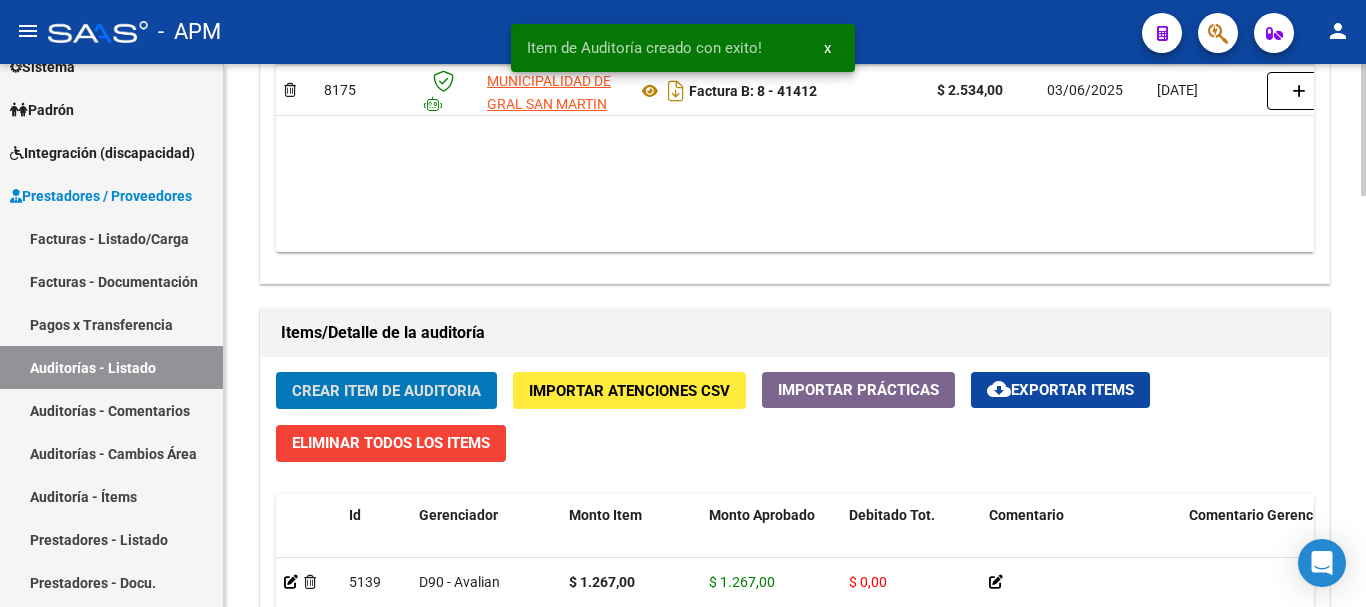 click on "Crear Item de Auditoria" 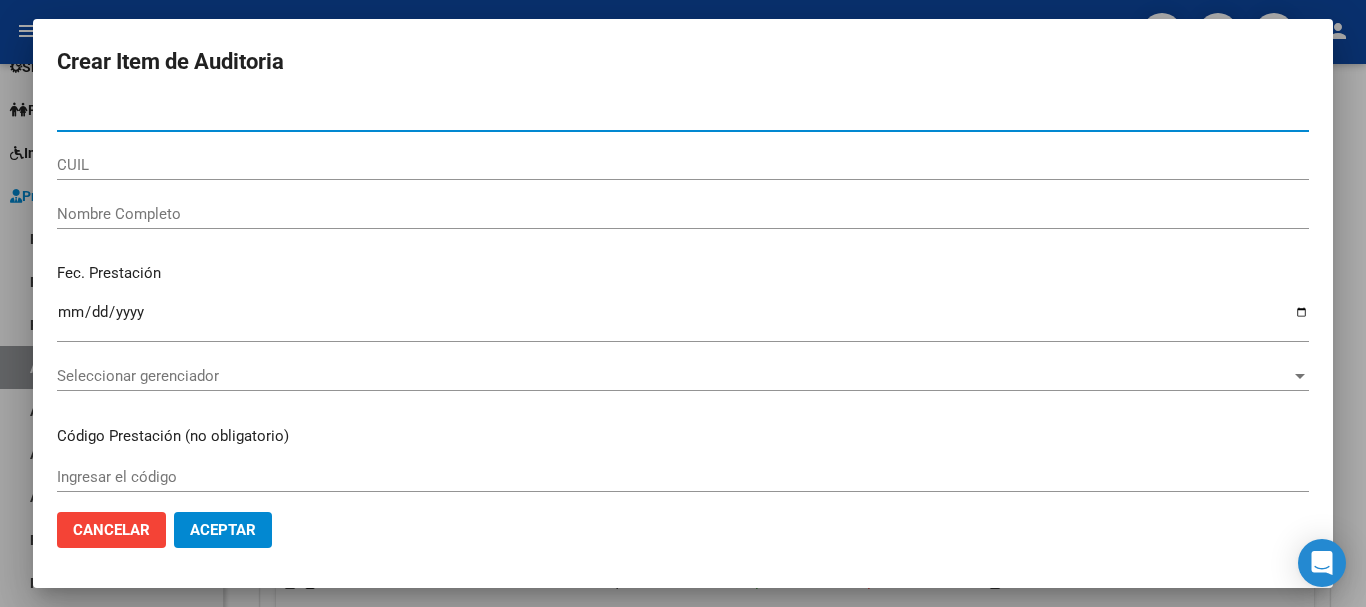 paste on "[DOCUMENT]" 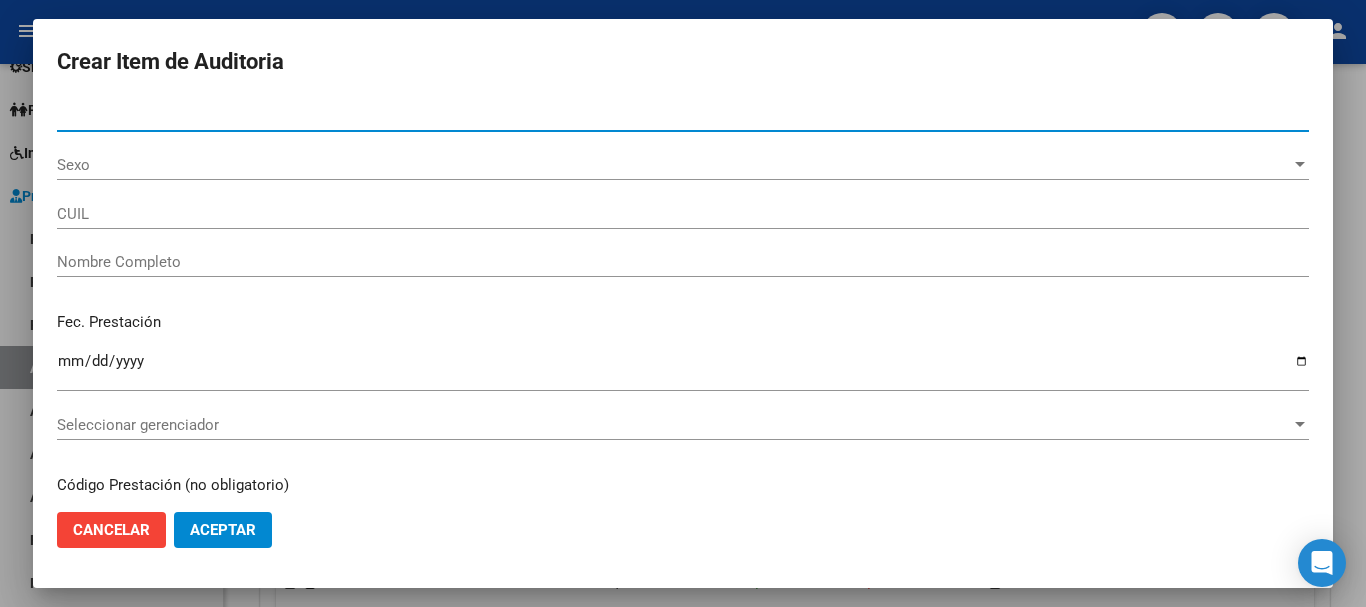 type on "[DOCUMENT]" 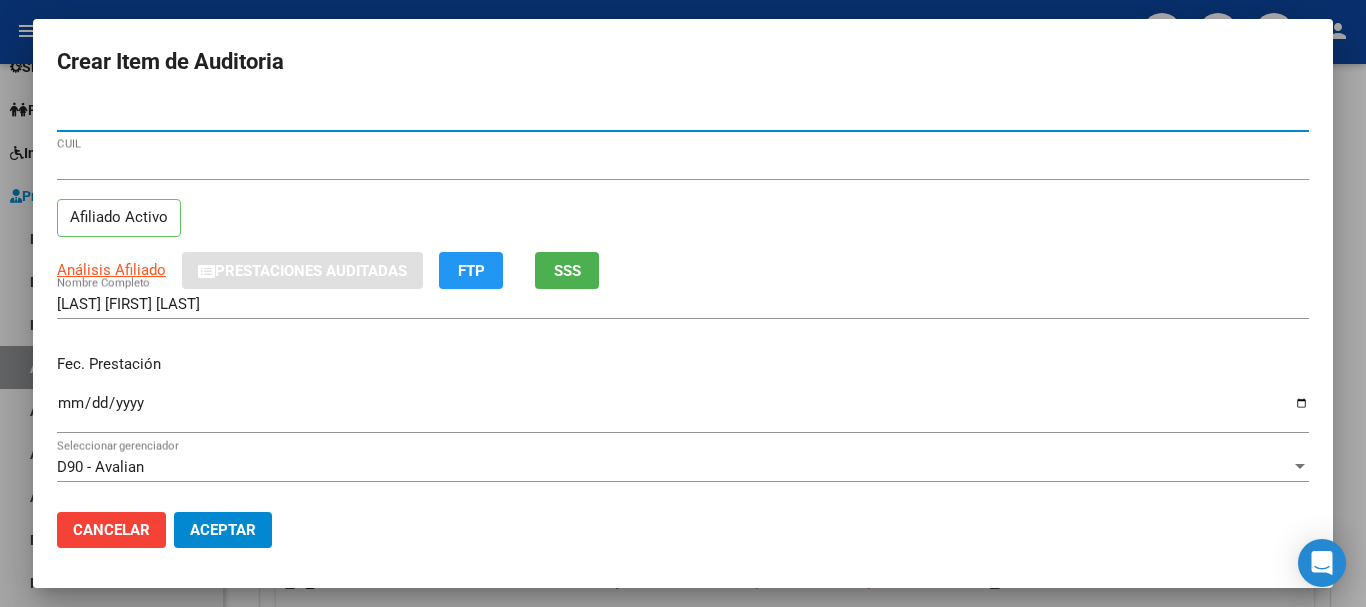 type on "[DOCUMENT]" 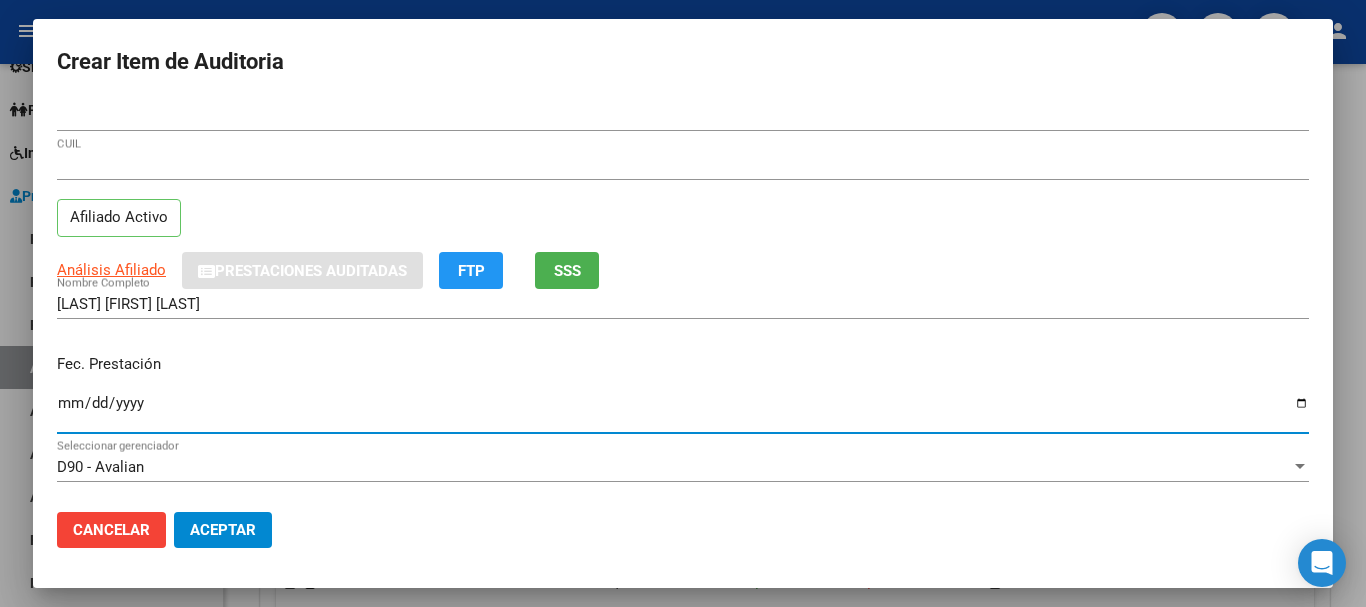 click on "Ingresar la fecha" at bounding box center (683, 411) 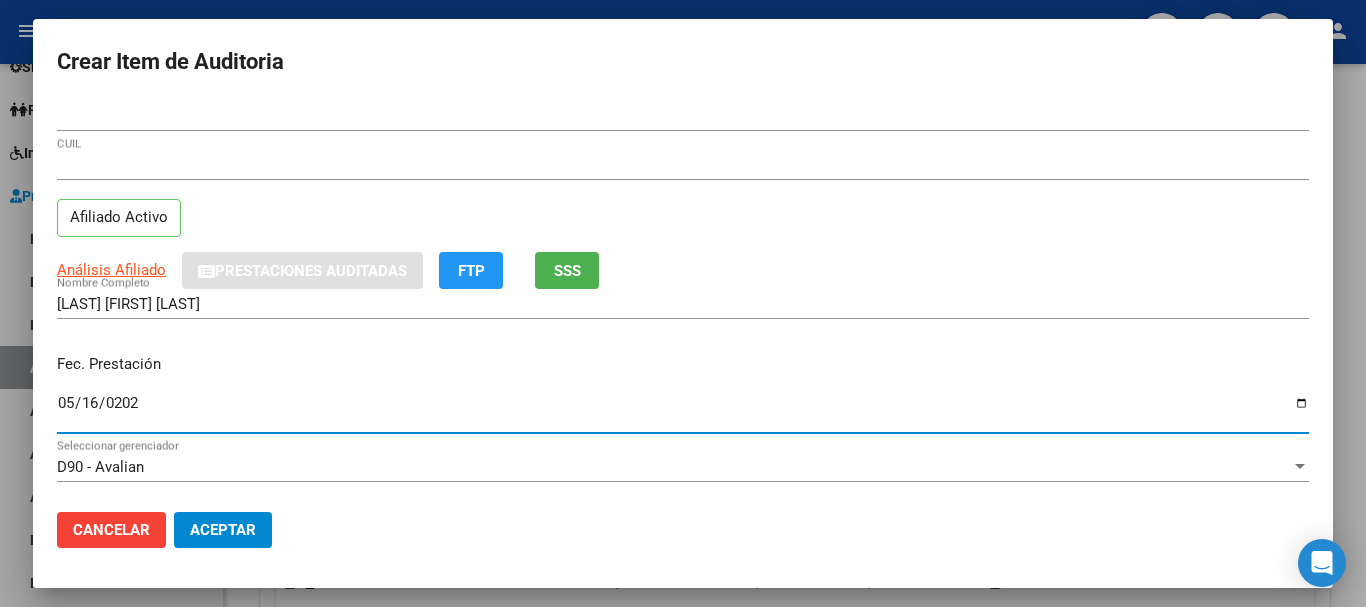 type on "2025-05-16" 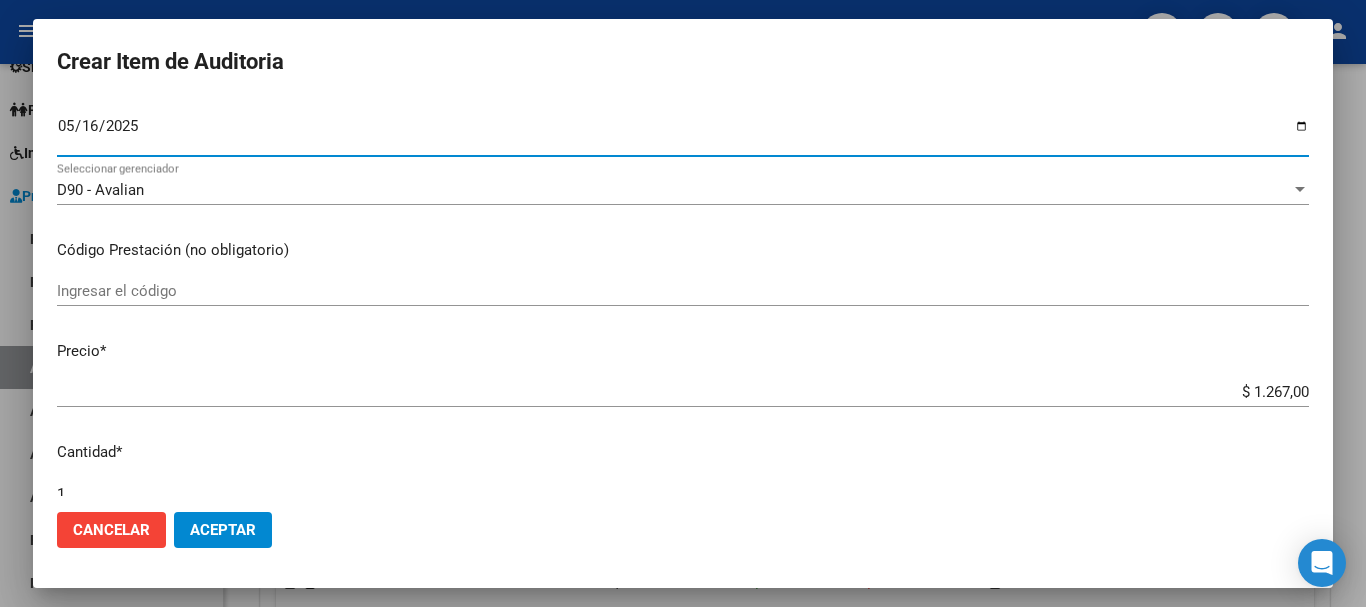 scroll, scrollTop: 300, scrollLeft: 0, axis: vertical 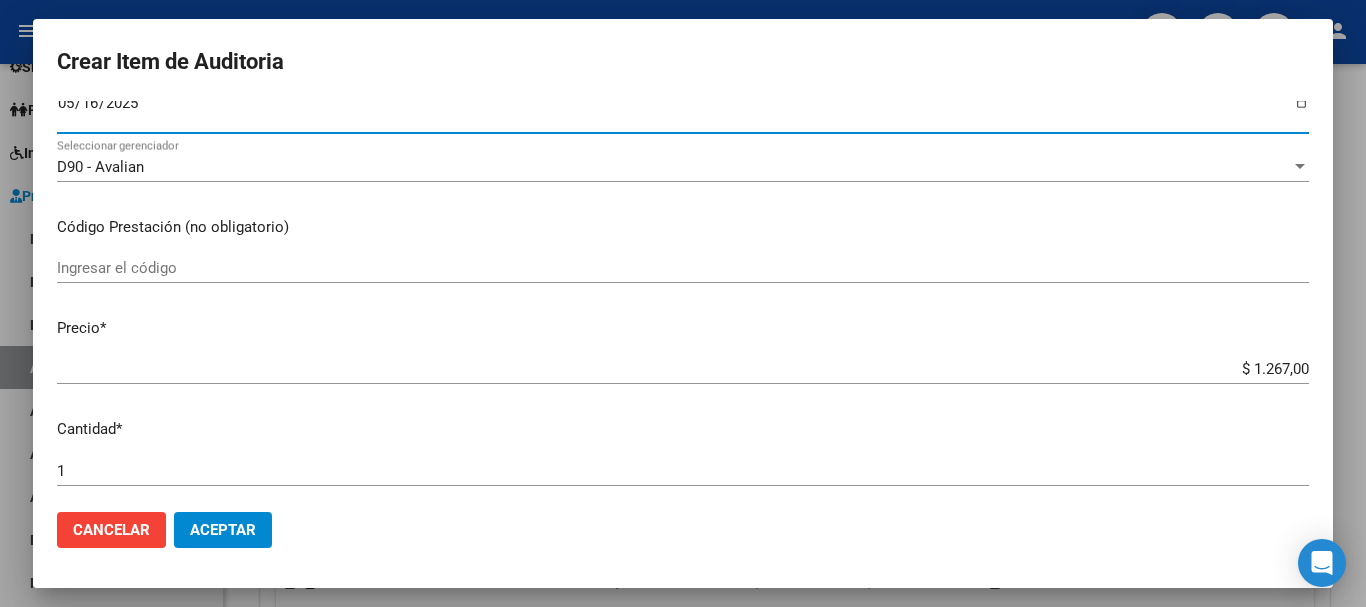 click on "Ingresar el código" at bounding box center [683, 268] 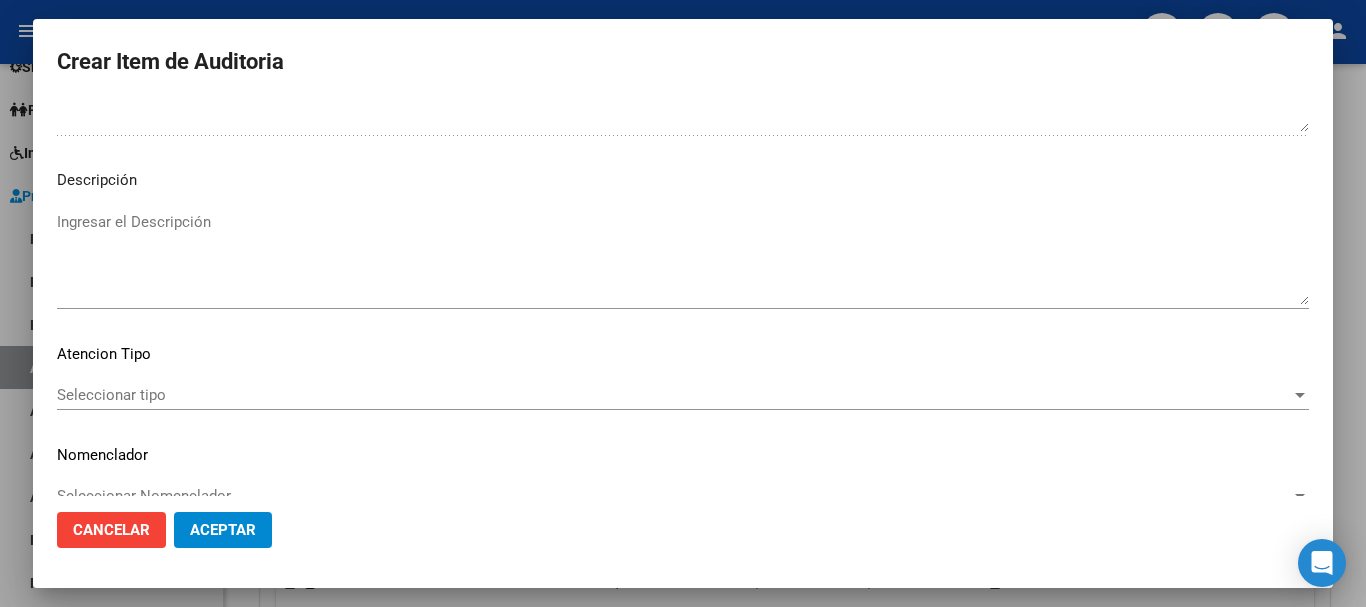 scroll, scrollTop: 1233, scrollLeft: 0, axis: vertical 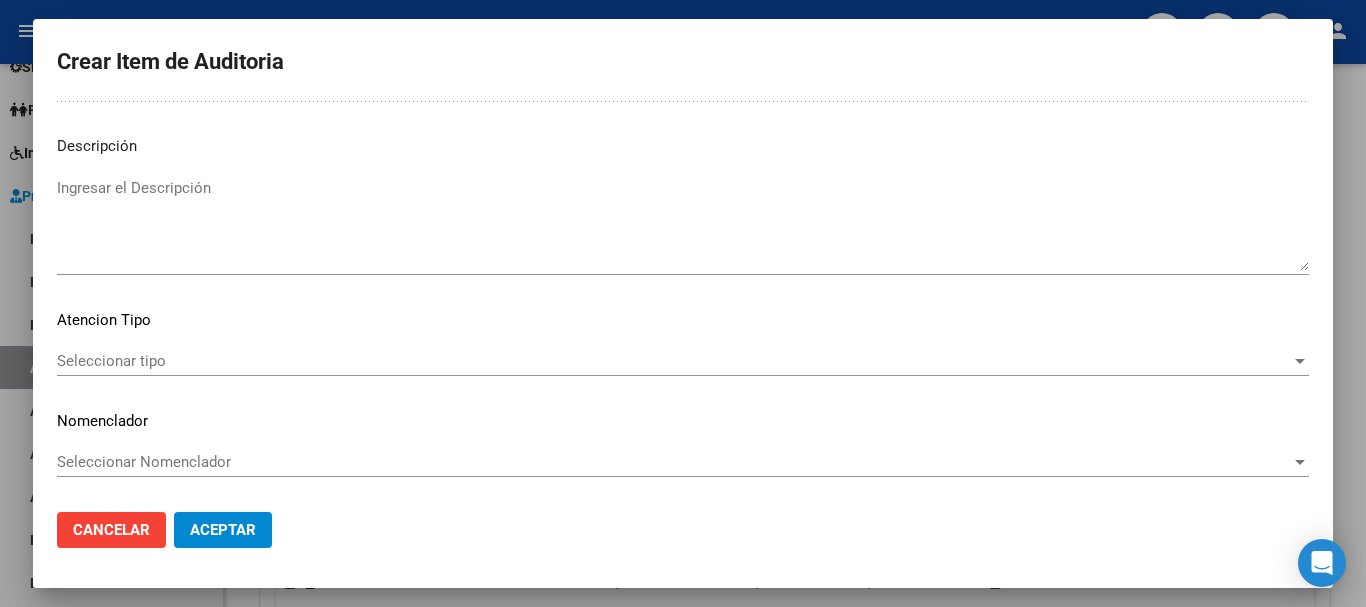 type on "420101" 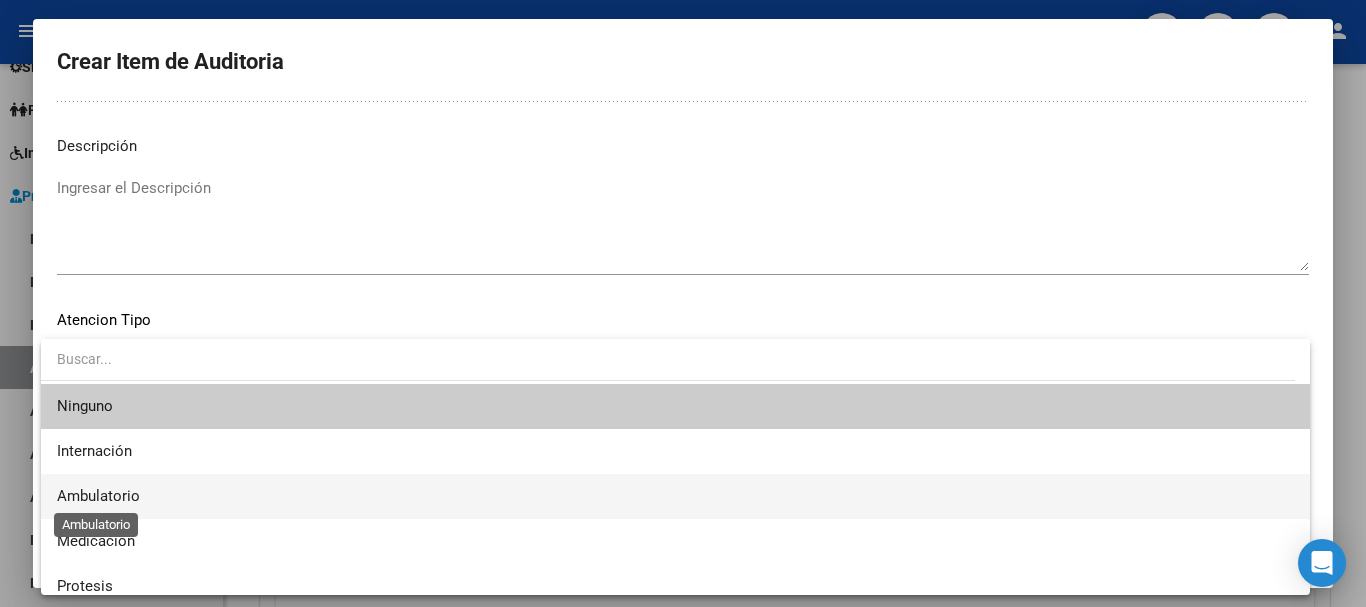click on "Ambulatorio" at bounding box center [98, 496] 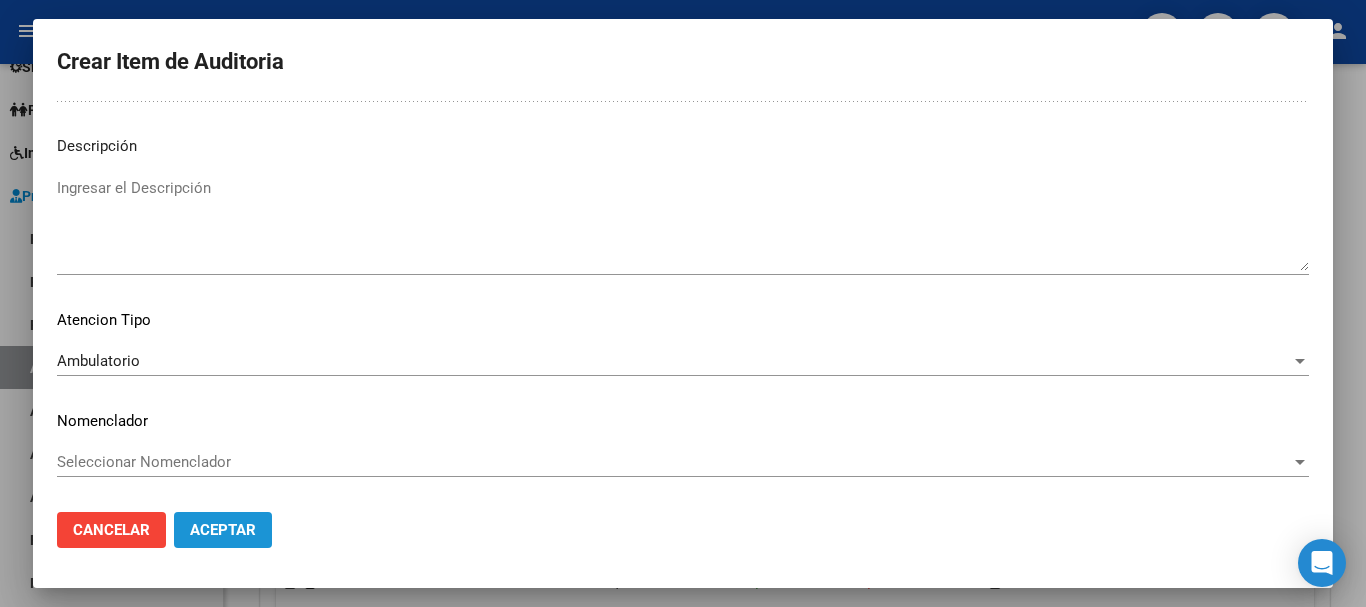 click on "Aceptar" 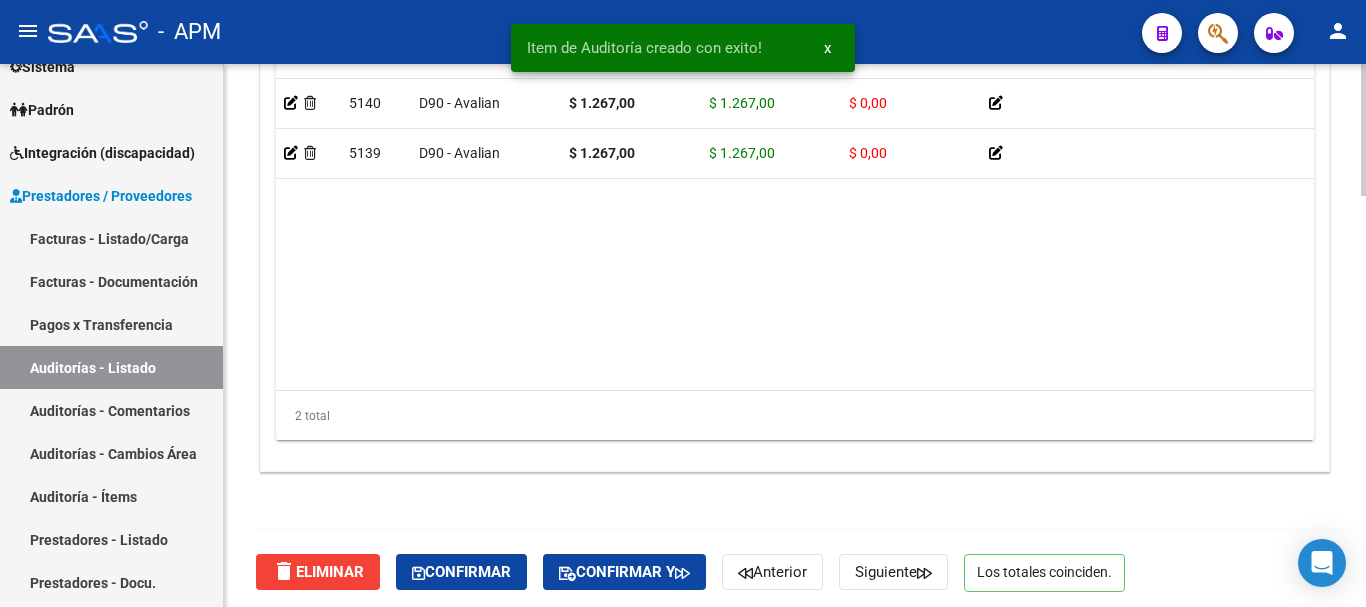 scroll, scrollTop: 1687, scrollLeft: 0, axis: vertical 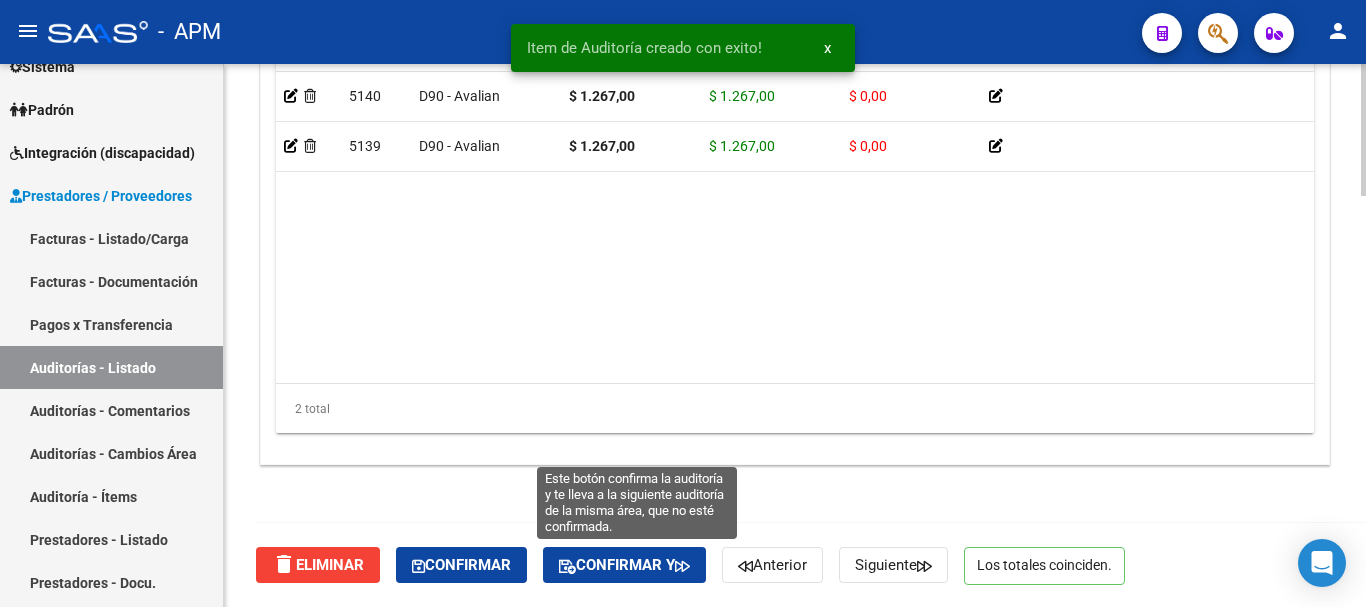 click on "Confirmar y" 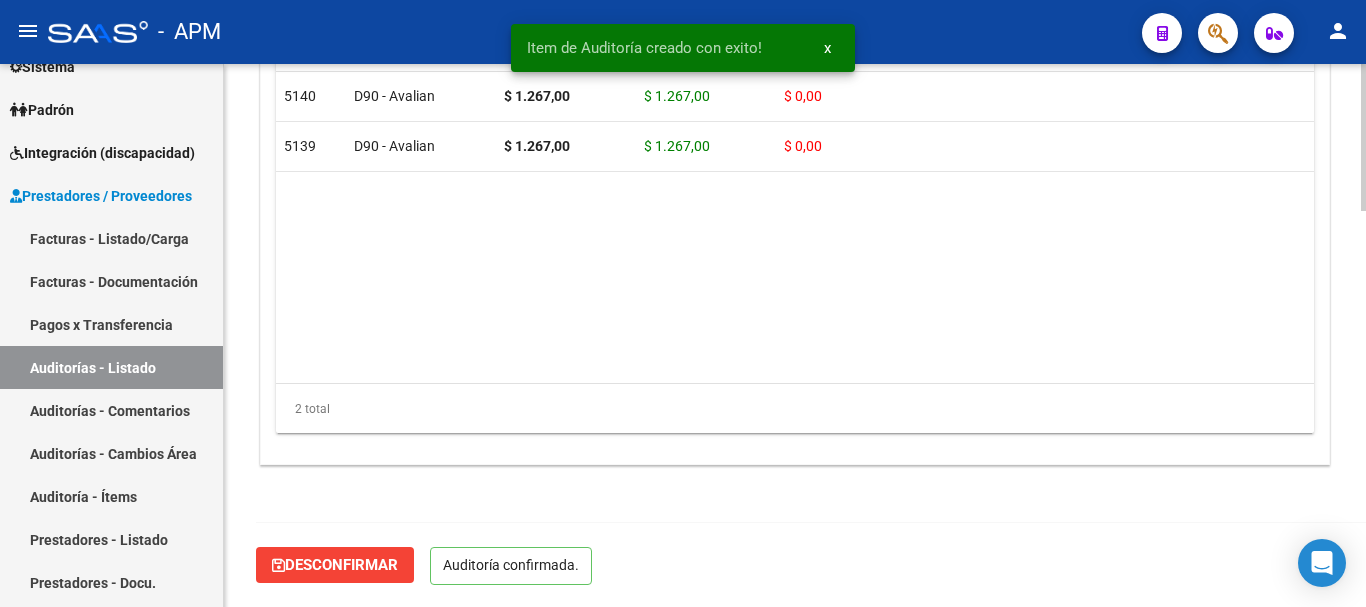 scroll, scrollTop: 1461, scrollLeft: 0, axis: vertical 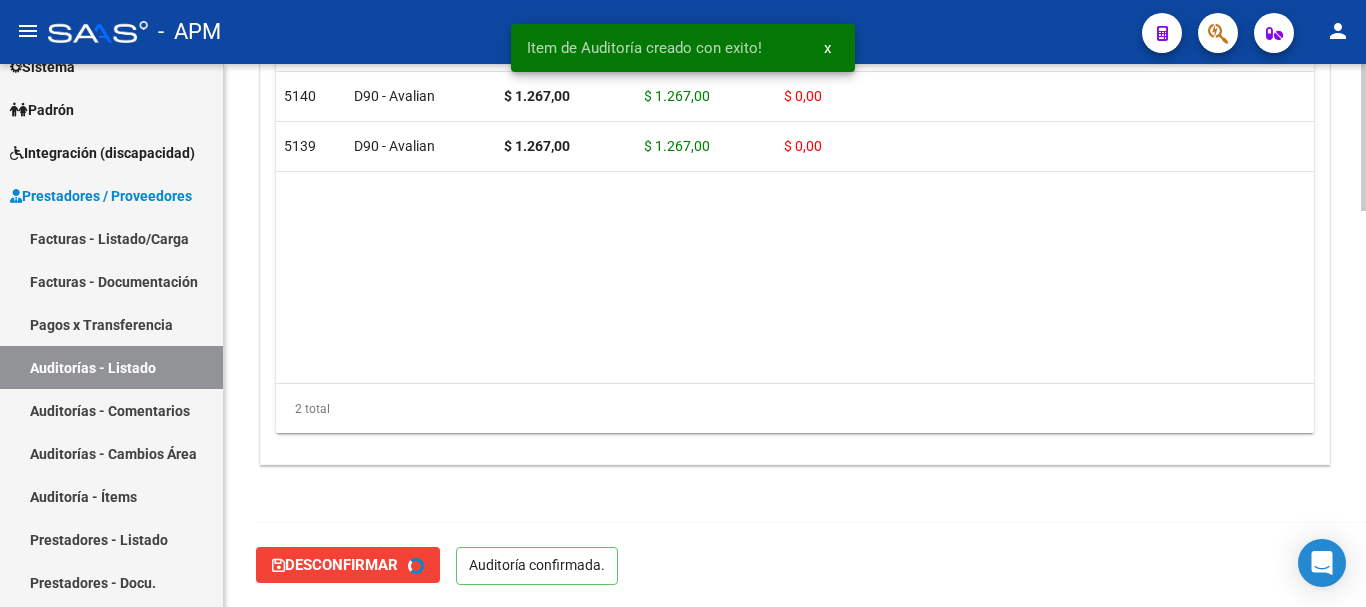 type on "202508" 